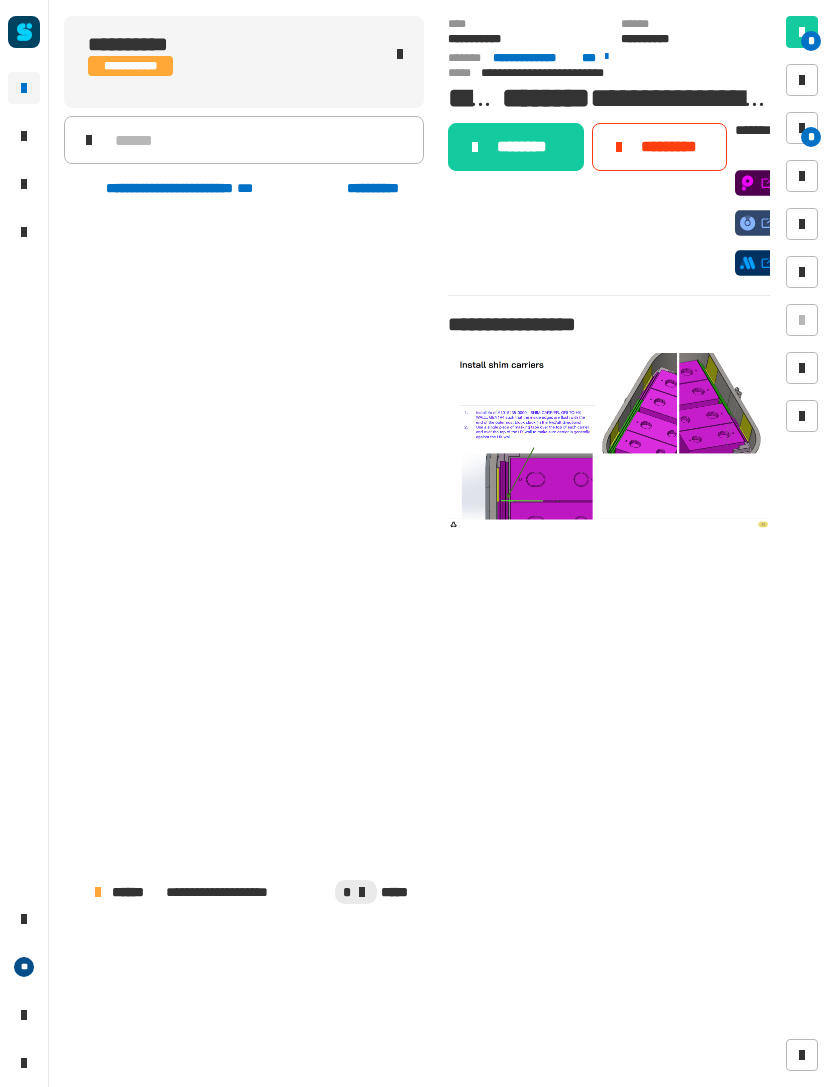 scroll, scrollTop: 0, scrollLeft: 0, axis: both 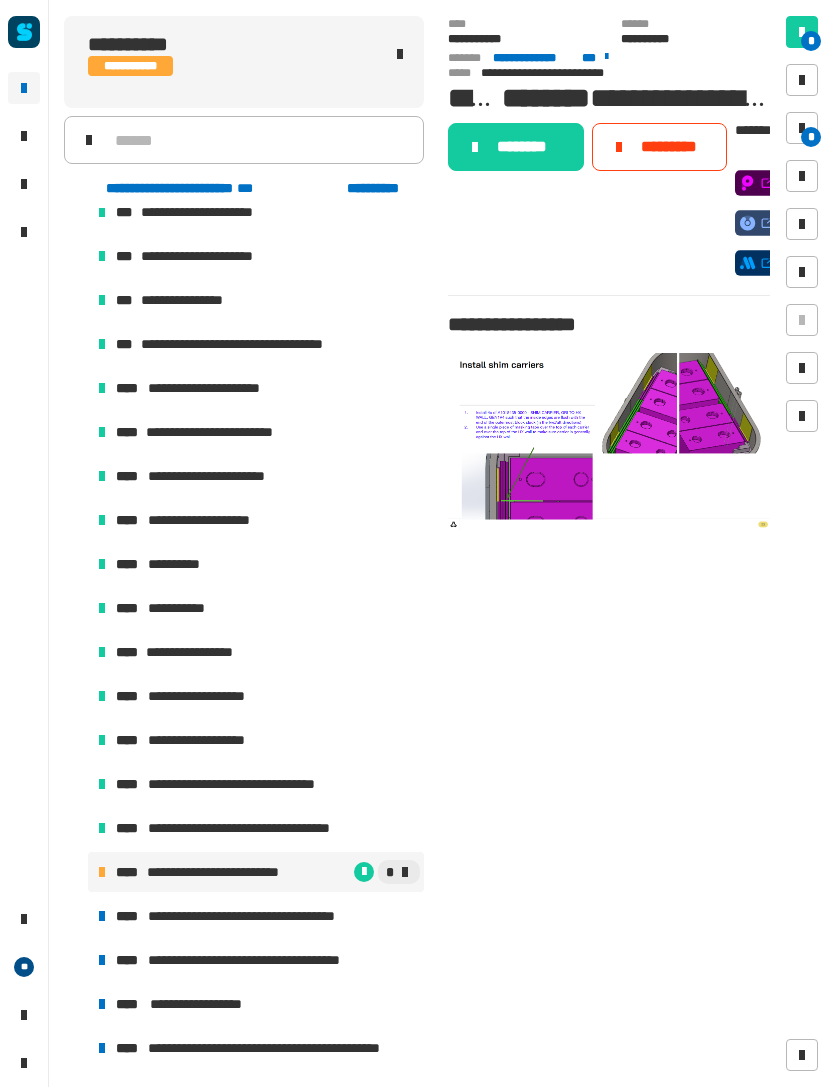 click at bounding box center (802, 128) 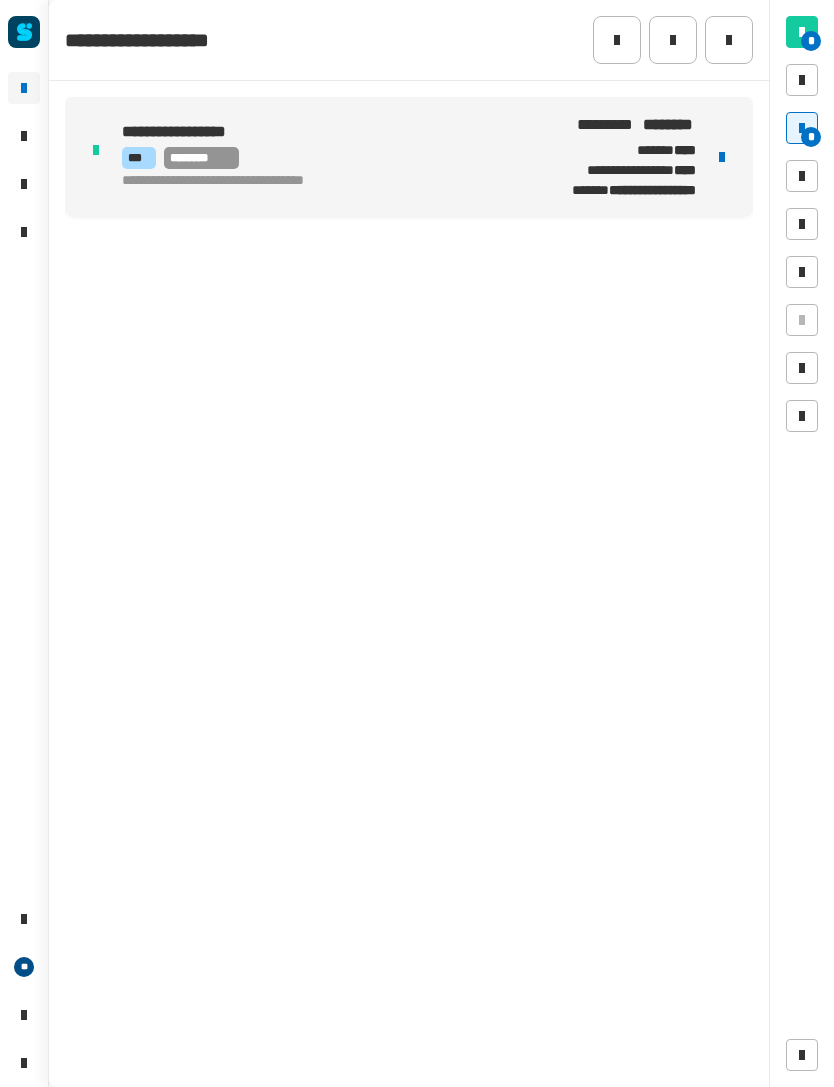 click at bounding box center [722, 157] 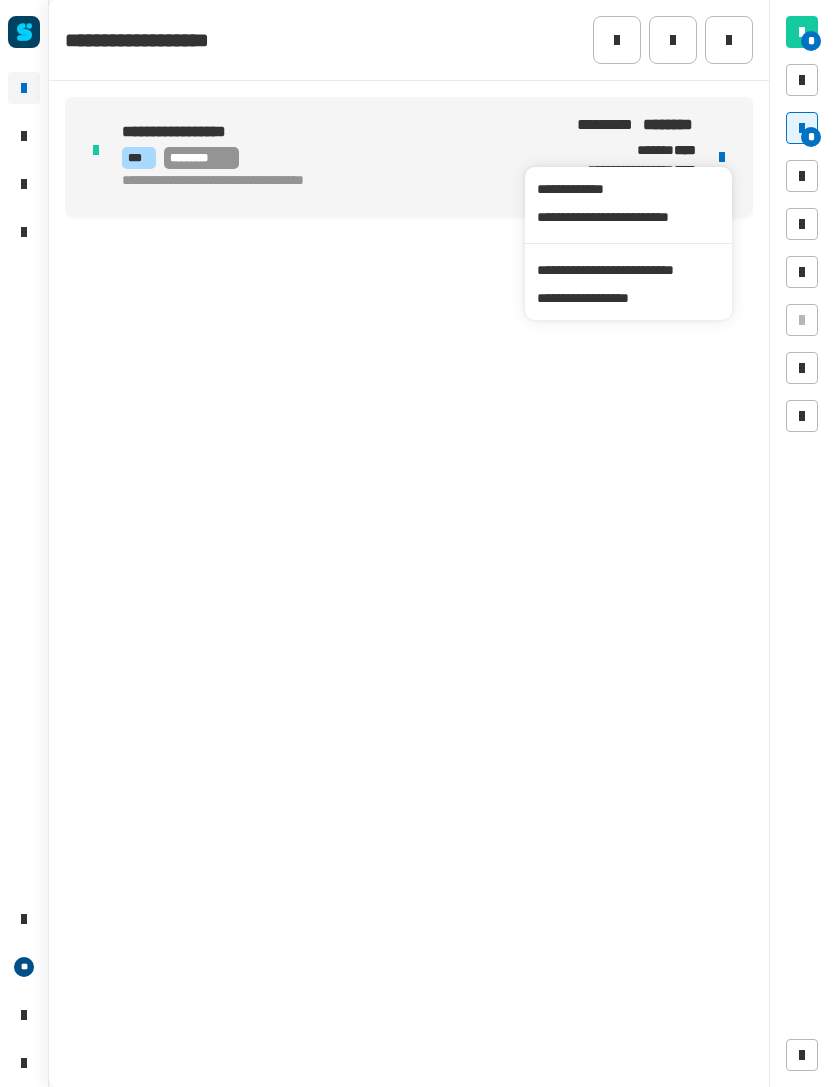 click on "**********" at bounding box center [628, 270] 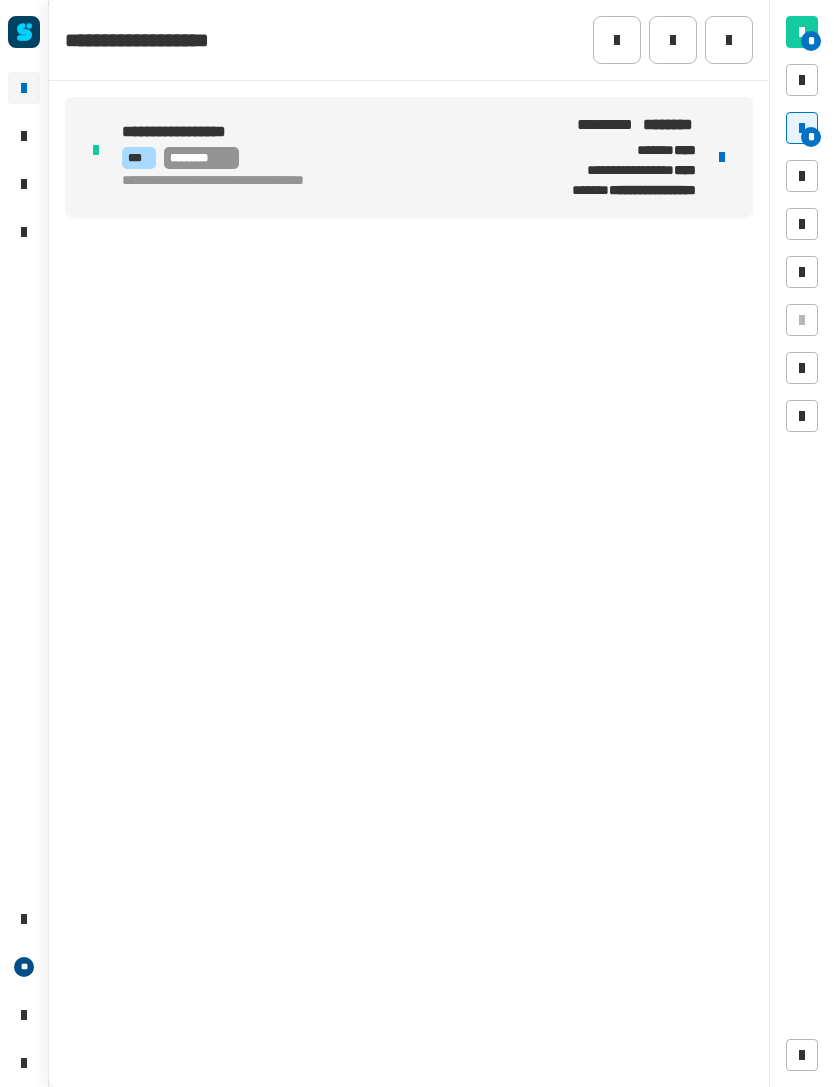 click on "**********" 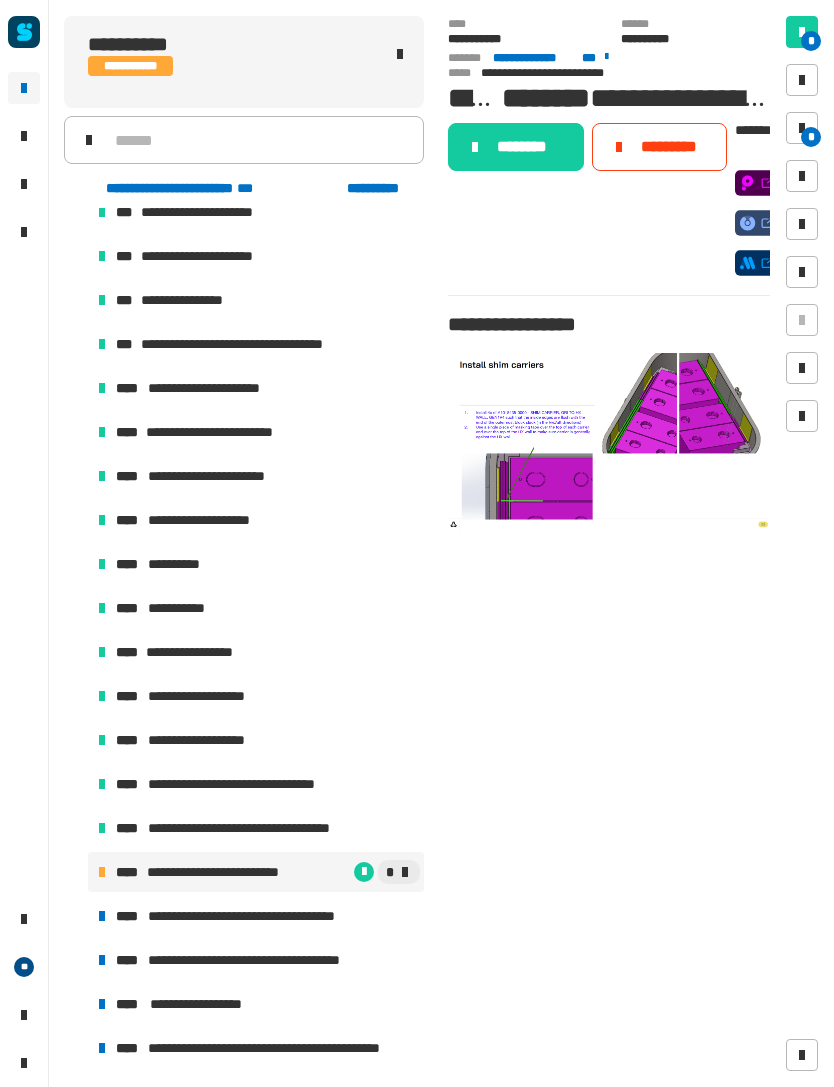 click on "********" 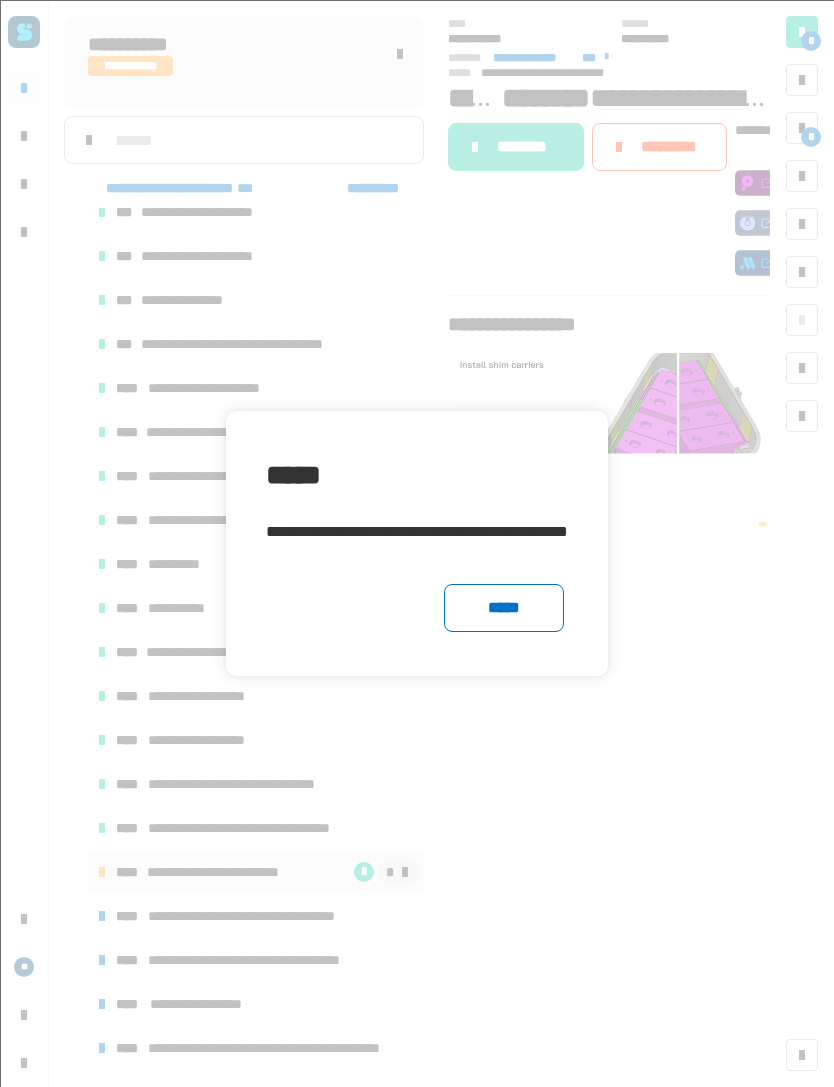 click on "*****" 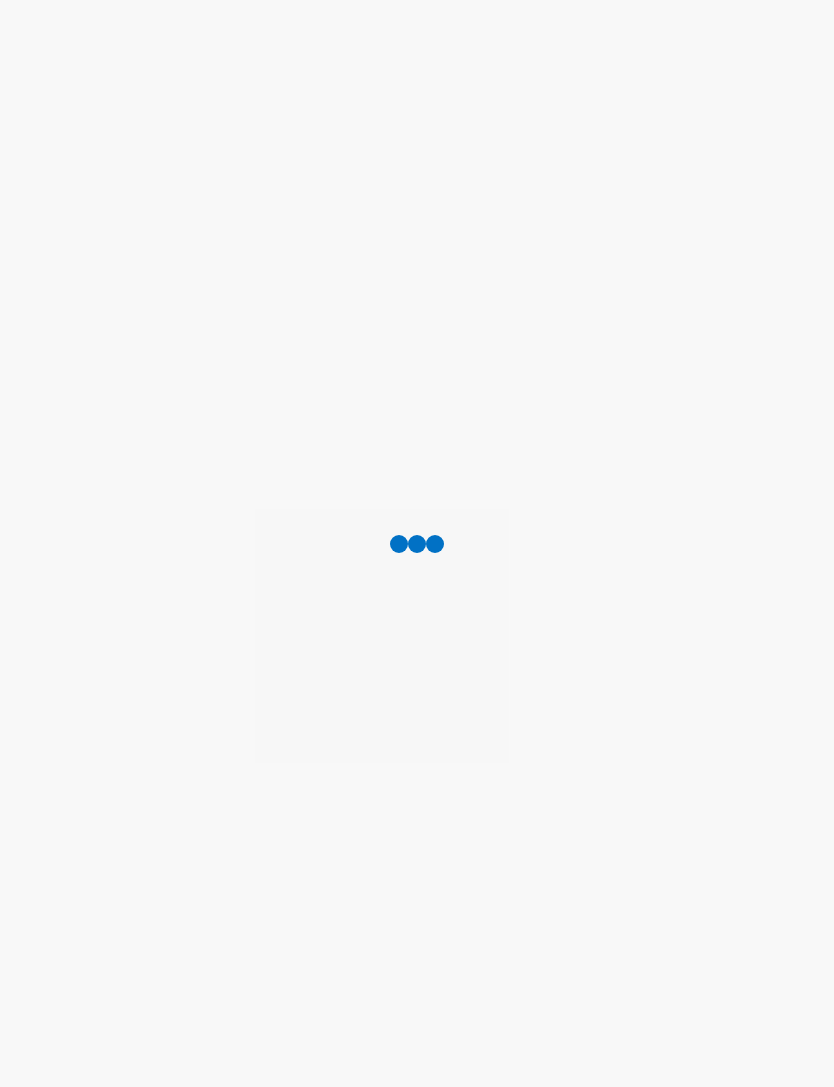 scroll, scrollTop: 0, scrollLeft: 0, axis: both 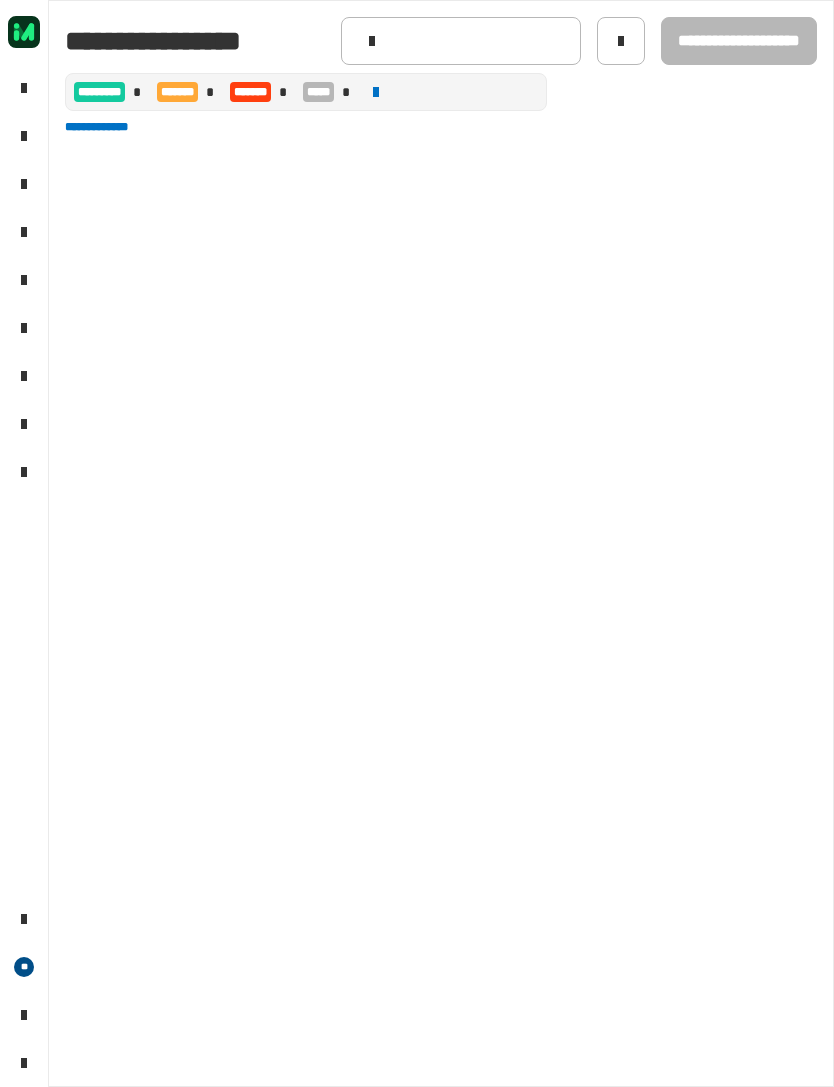 click on "**********" 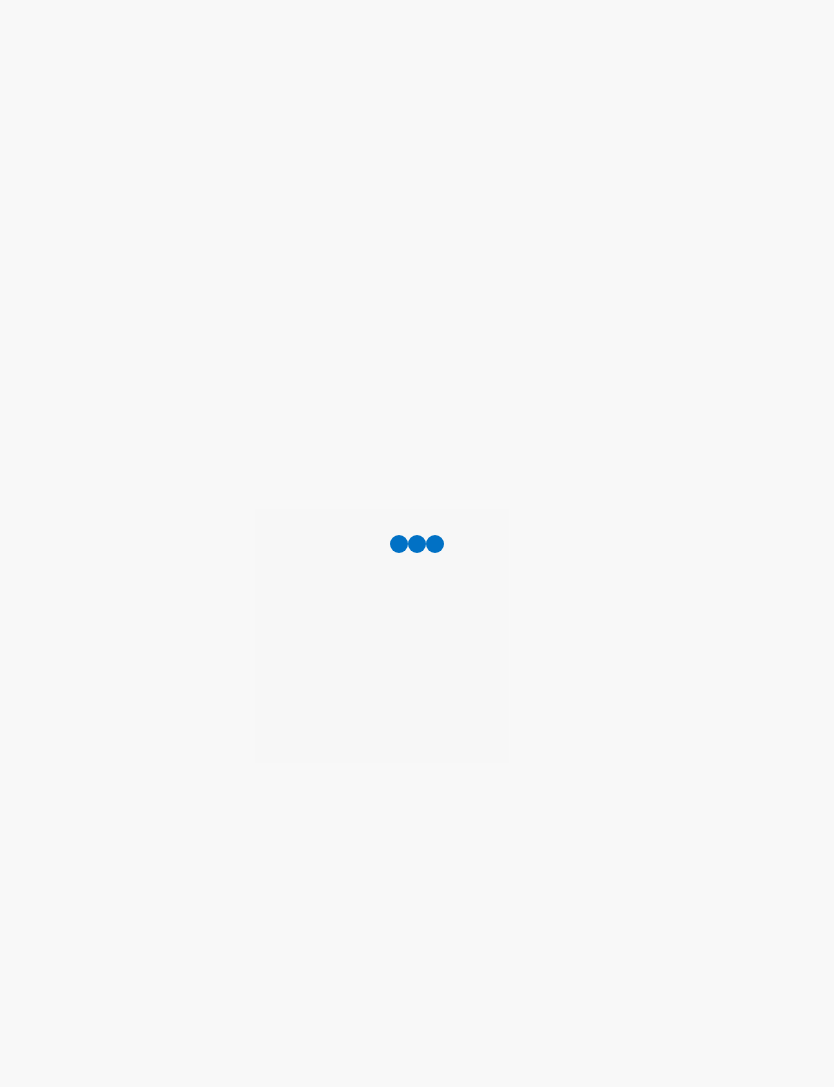 scroll, scrollTop: 0, scrollLeft: 0, axis: both 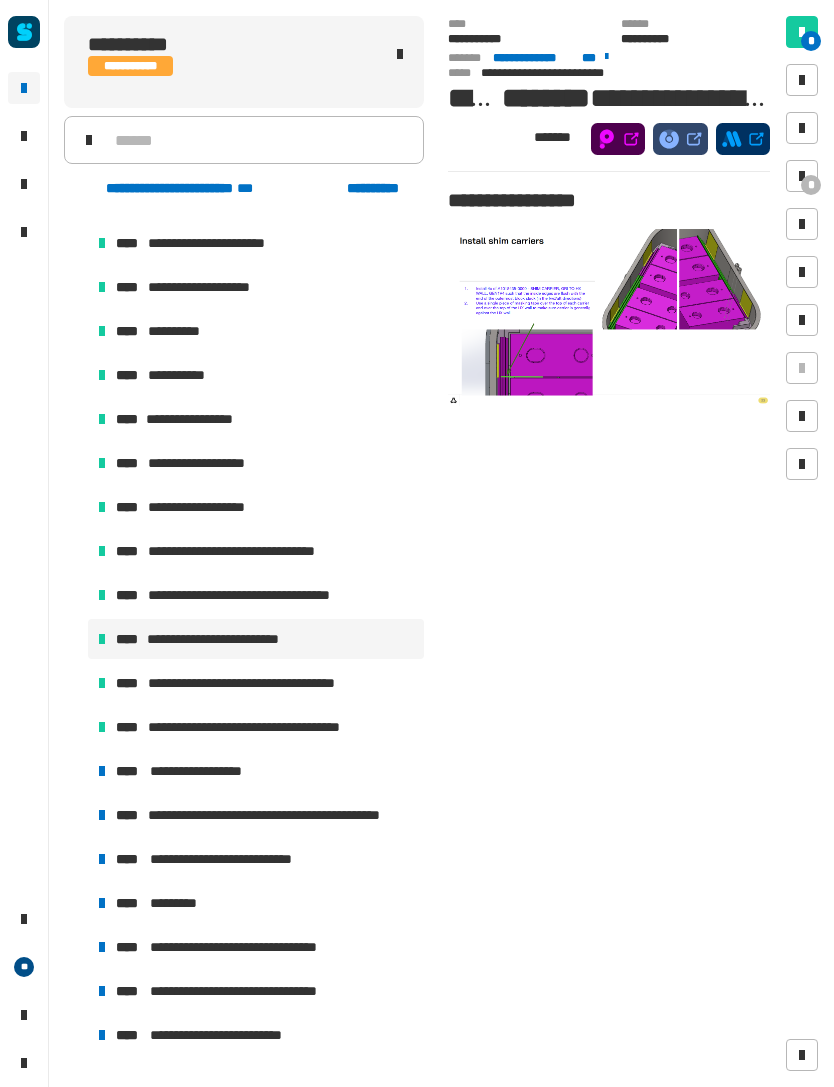 click on "**********" at bounding box center (207, 771) 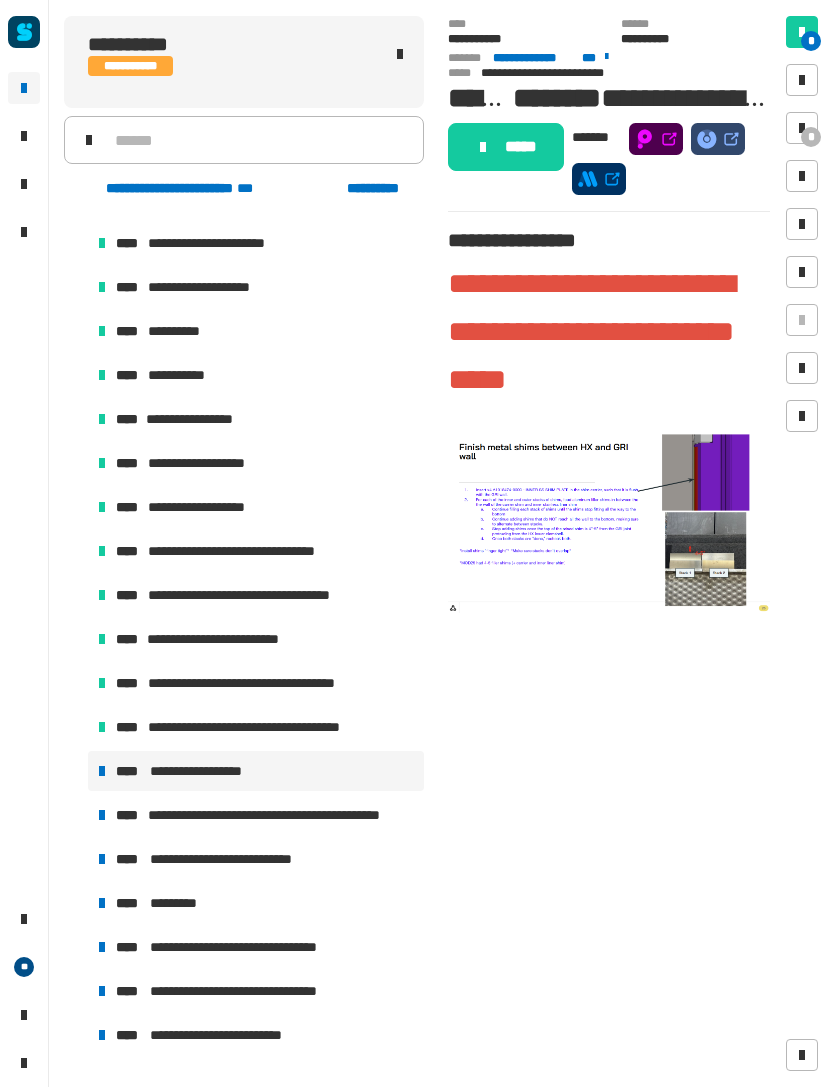 click on "*****" 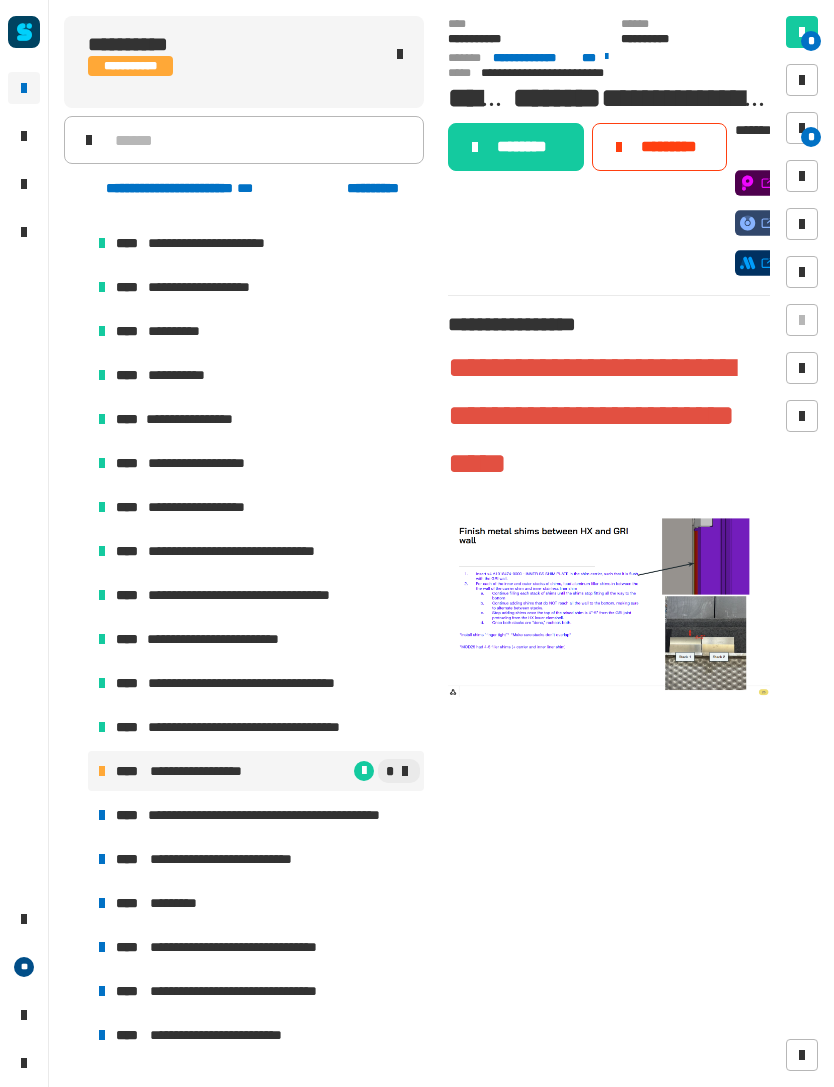 click at bounding box center (802, 128) 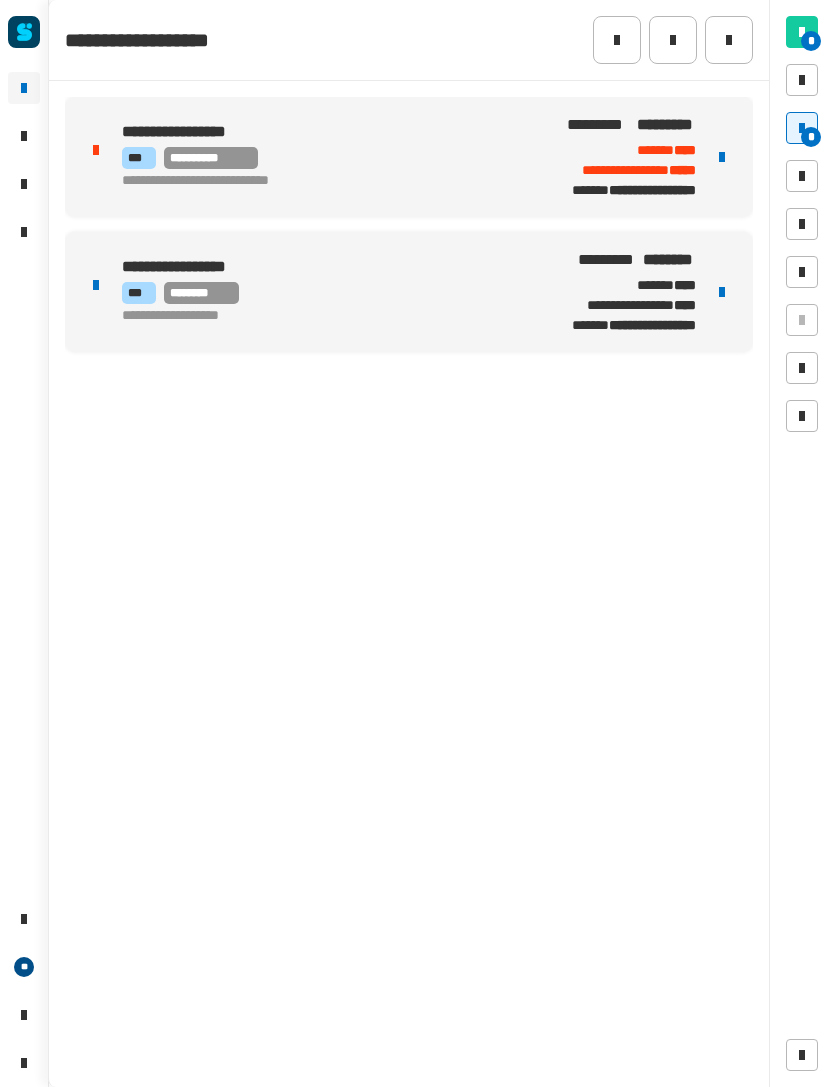 click on "**********" 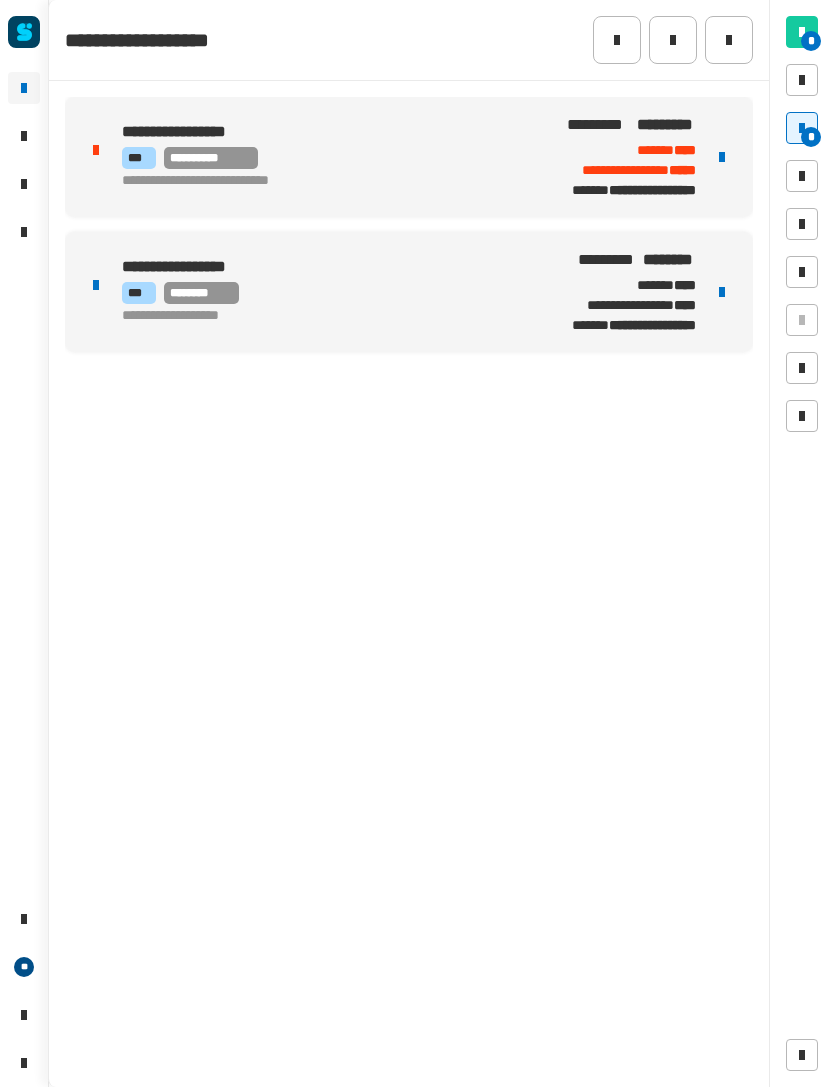 click on "****** ****" at bounding box center (662, 150) 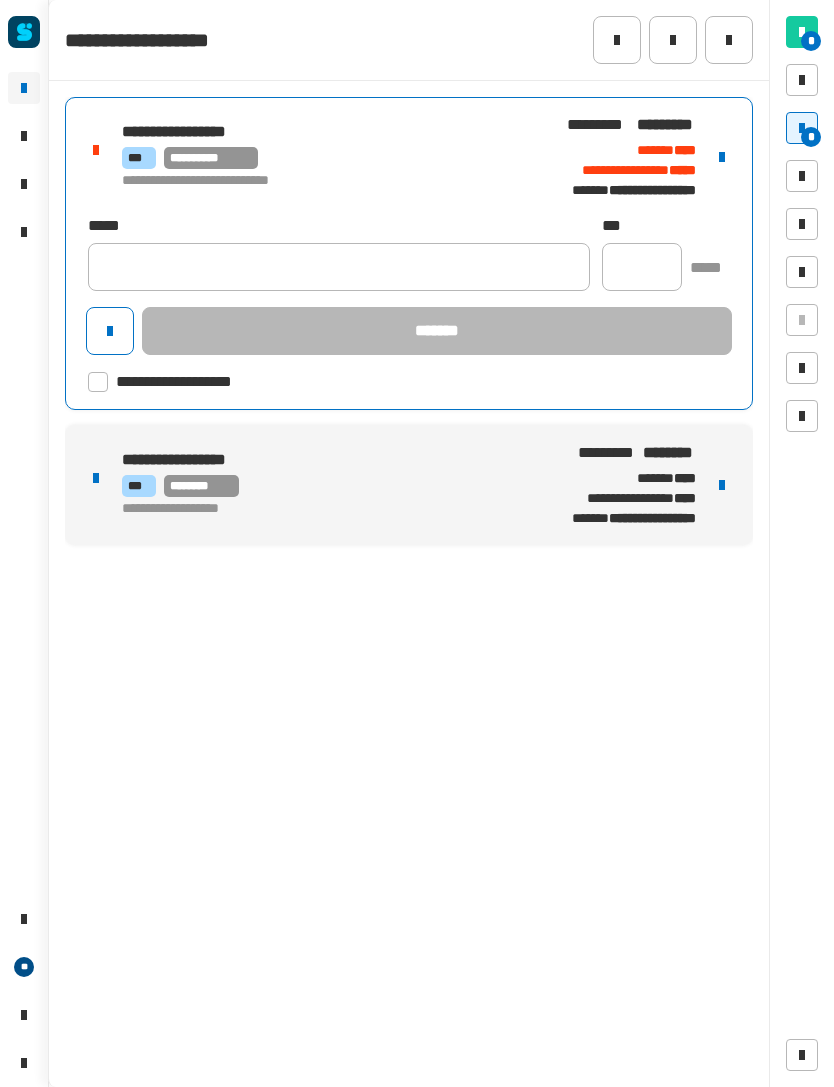click on "**********" at bounding box center [409, 157] 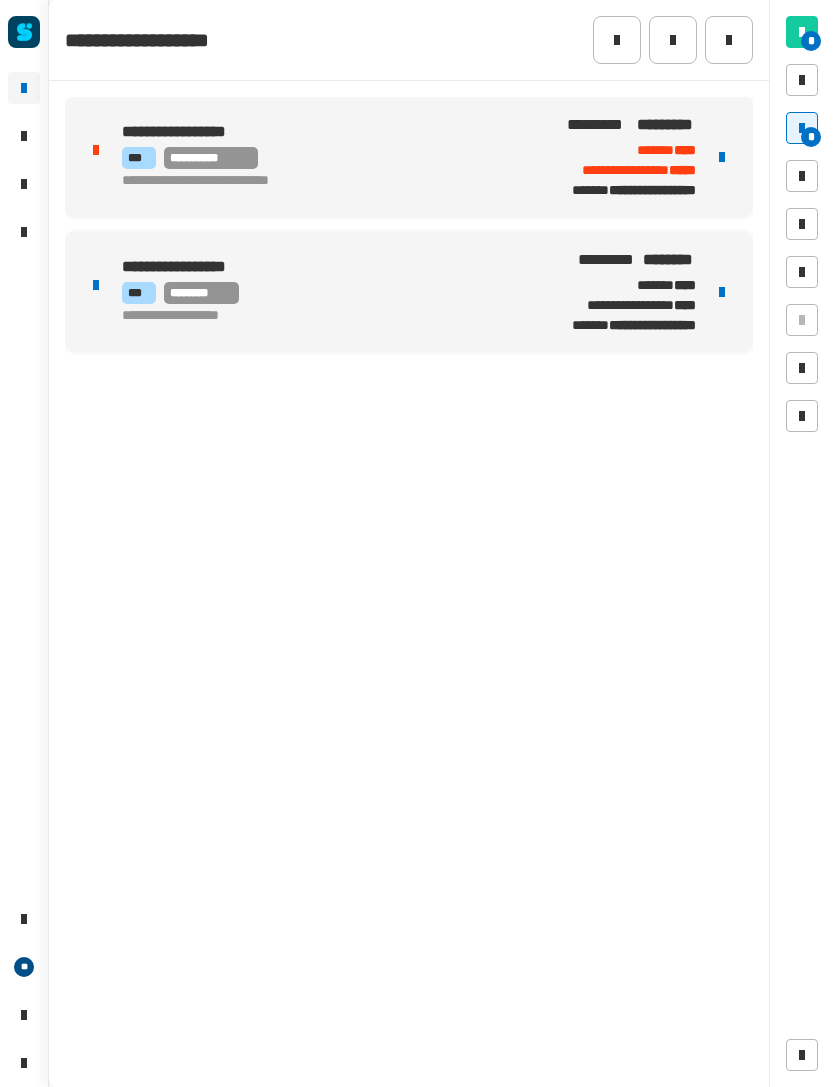 click at bounding box center [722, 157] 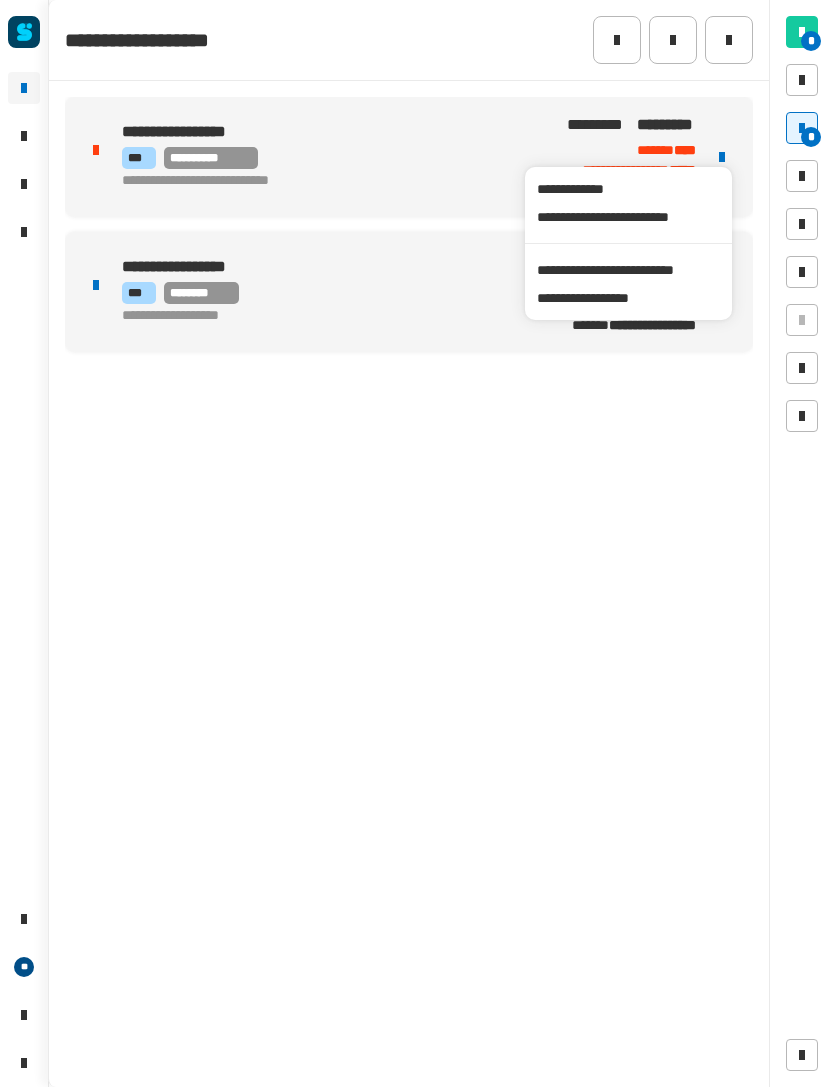 click on "**********" at bounding box center (628, 270) 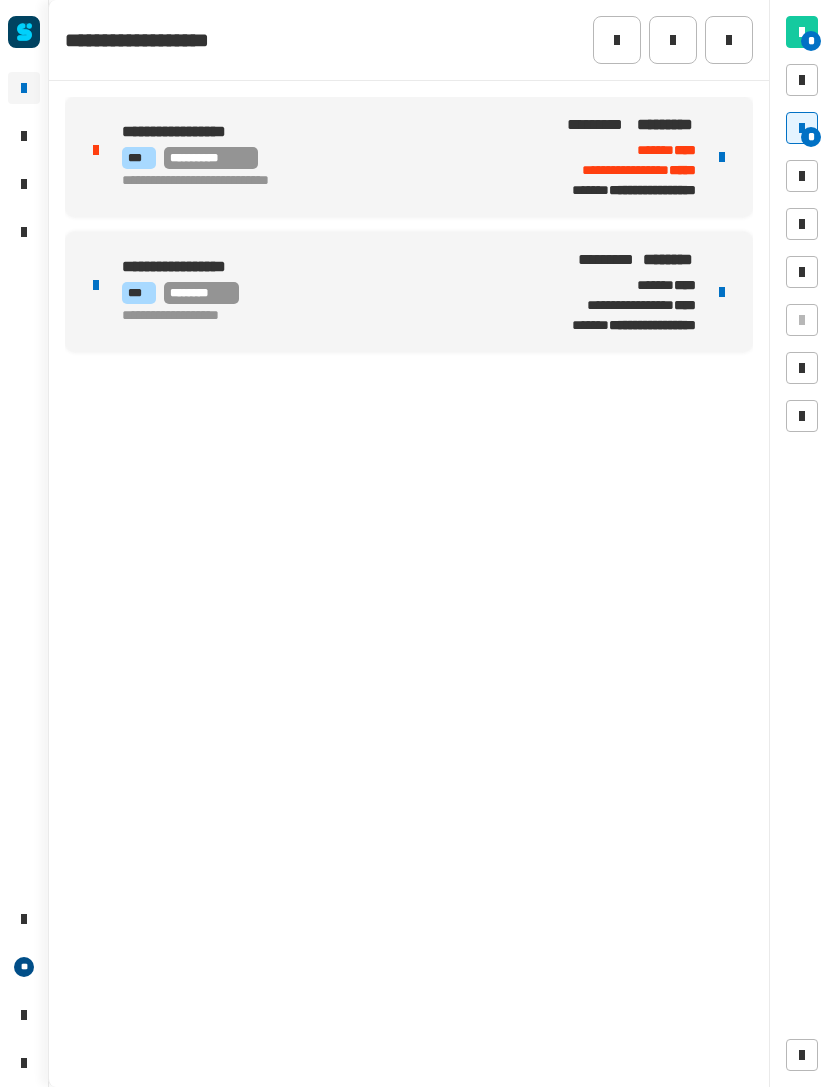 click at bounding box center [722, 292] 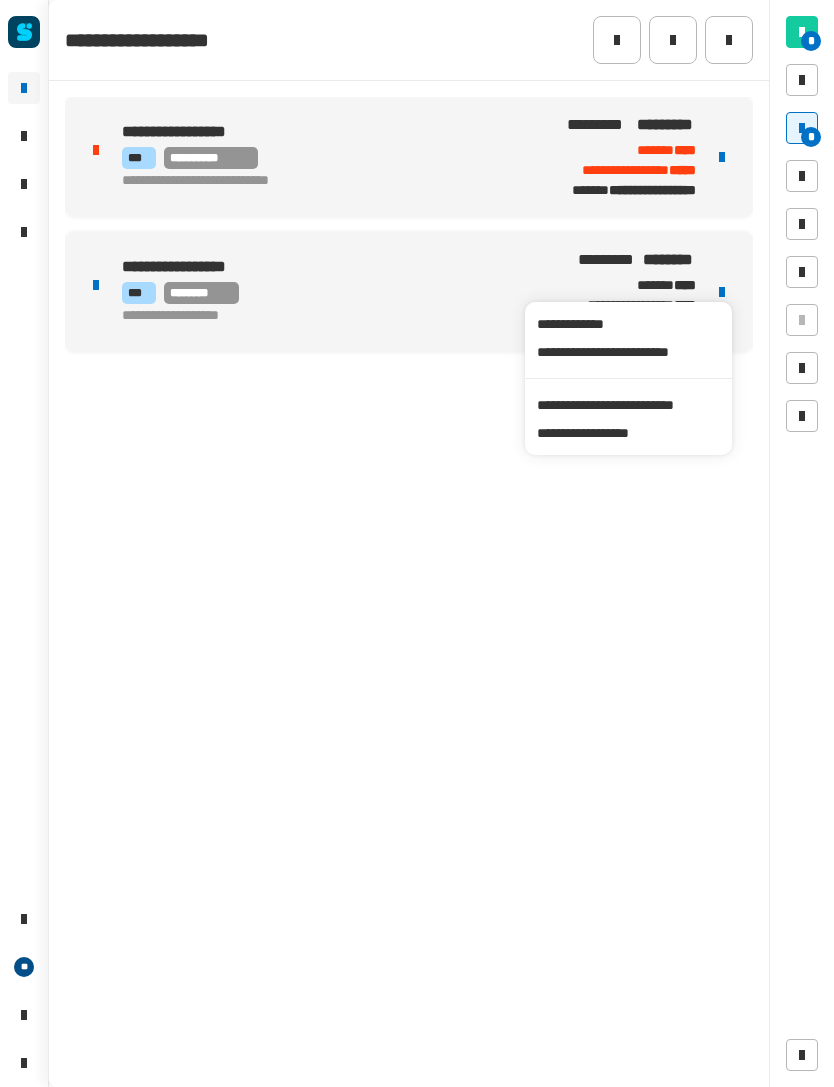 click on "**********" at bounding box center [628, 405] 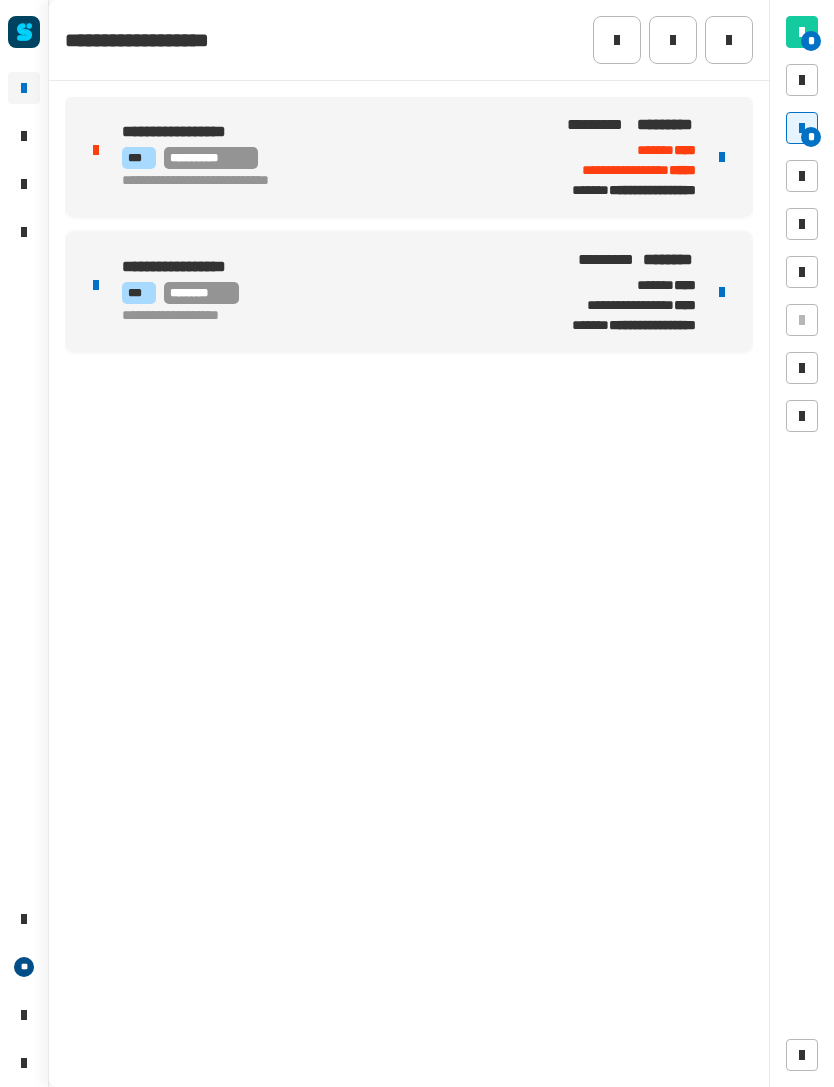 click on "*** ********" at bounding box center [318, 293] 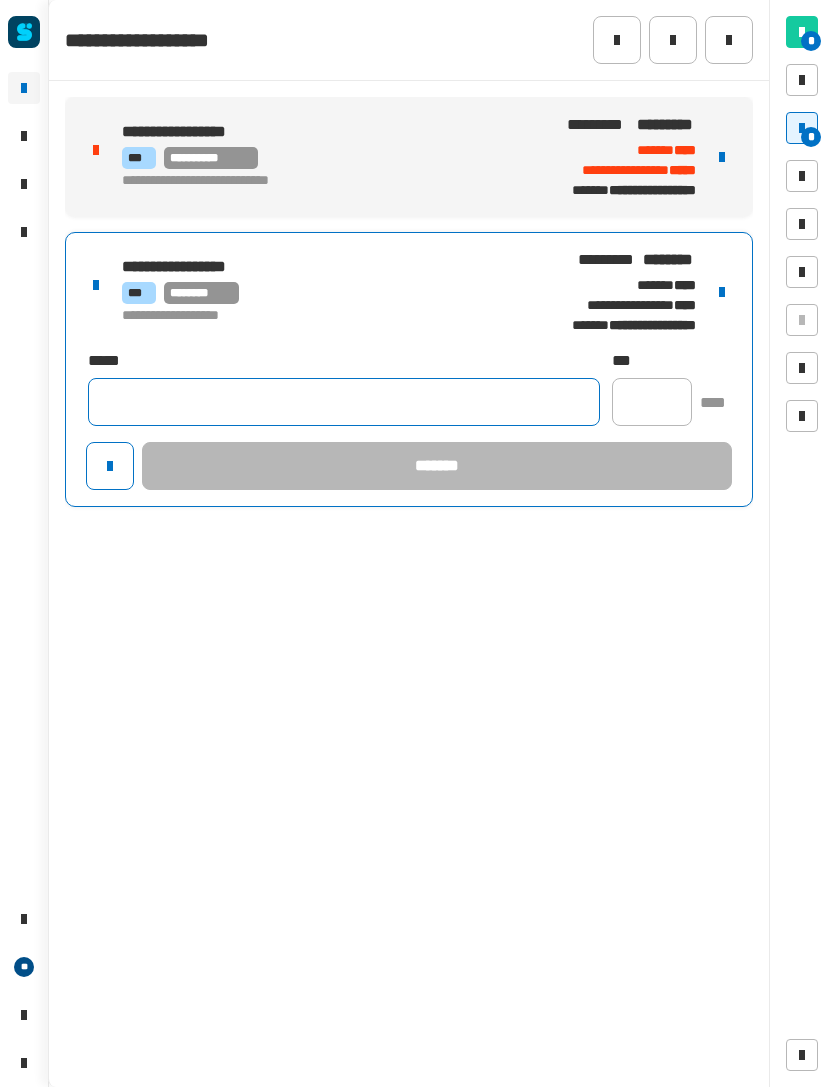 click 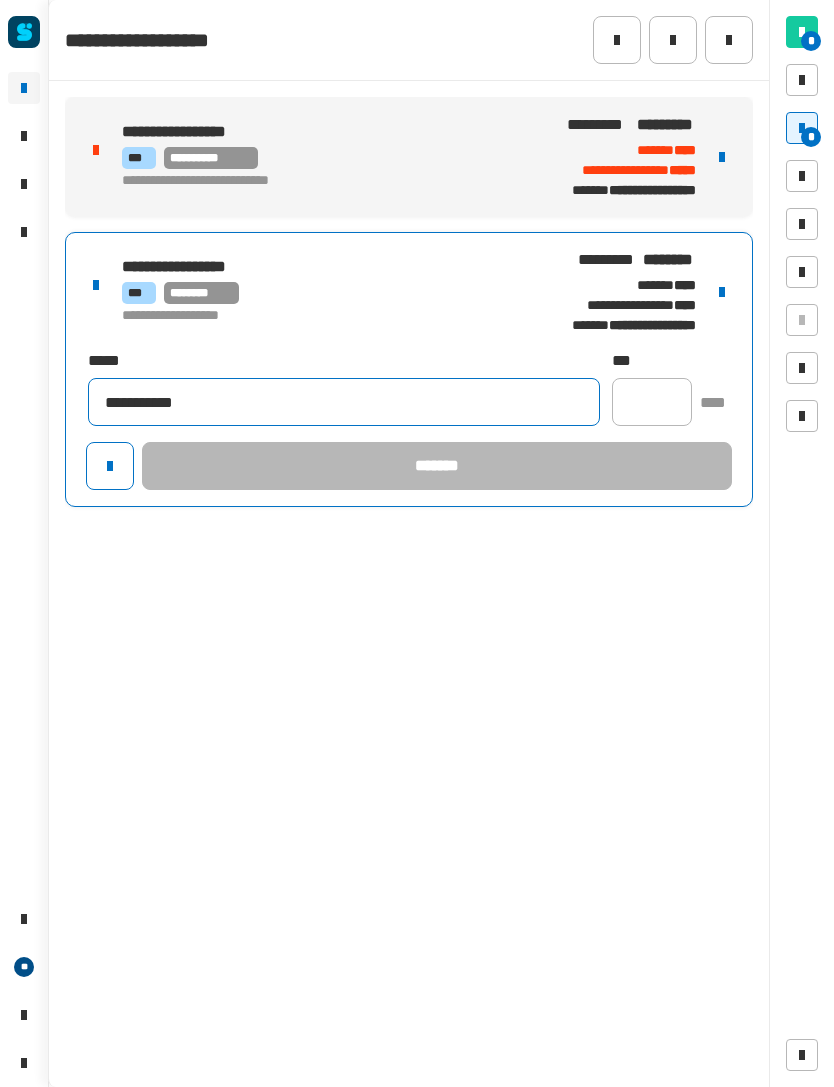 type on "**********" 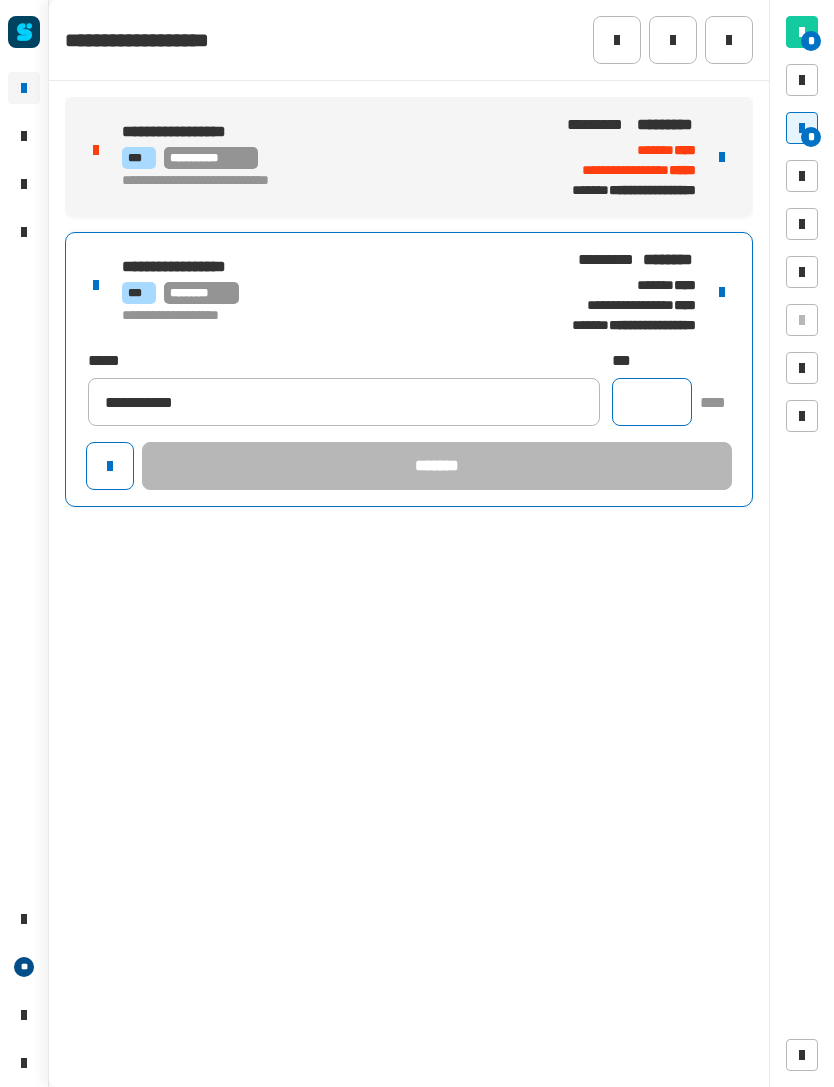 click 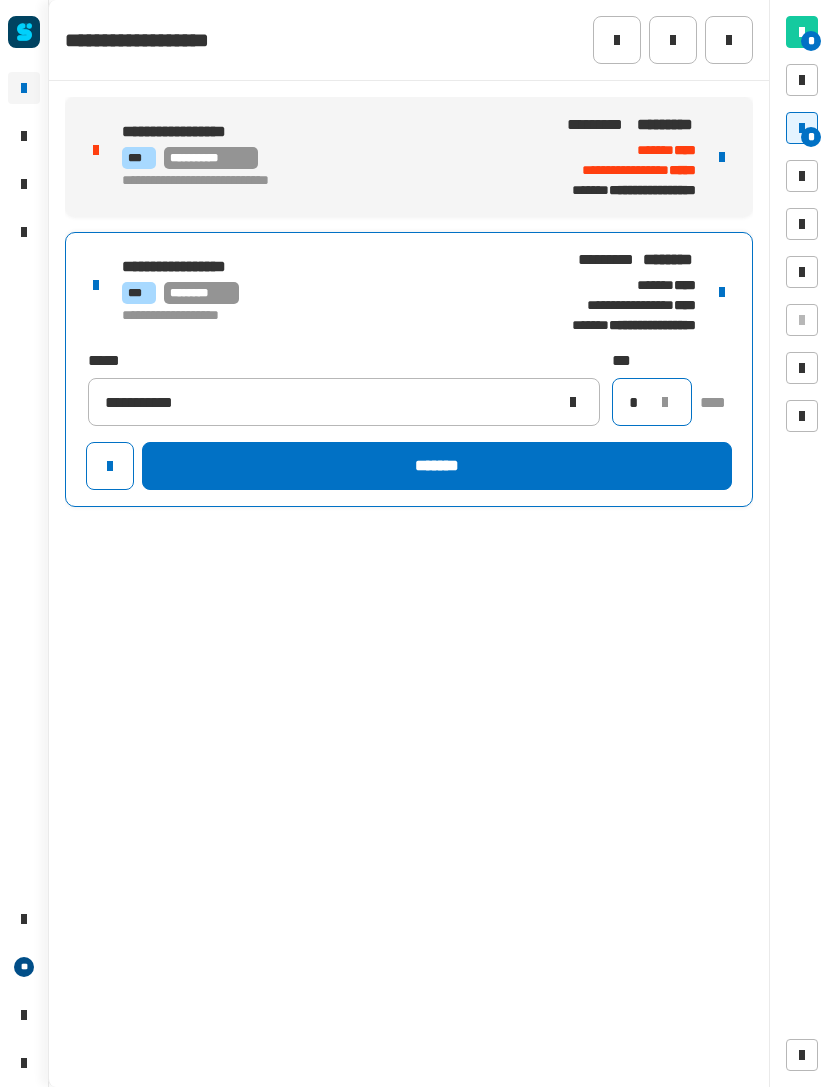type on "*" 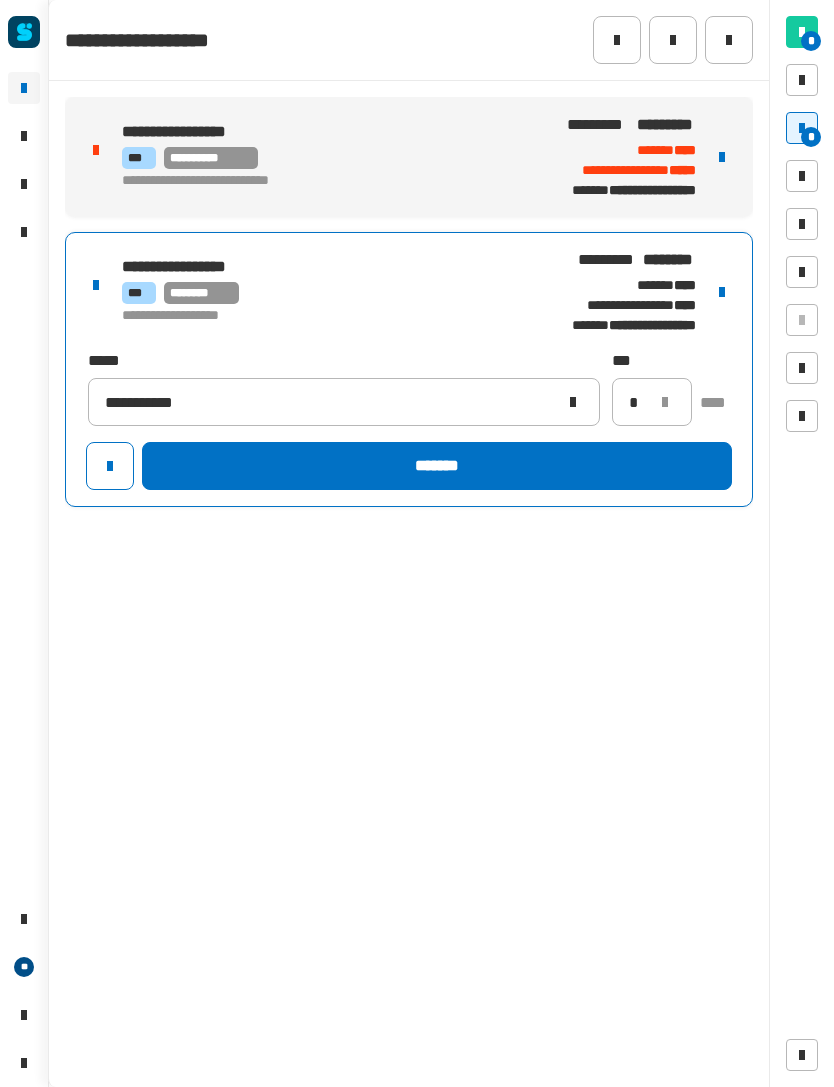 click on "*******" 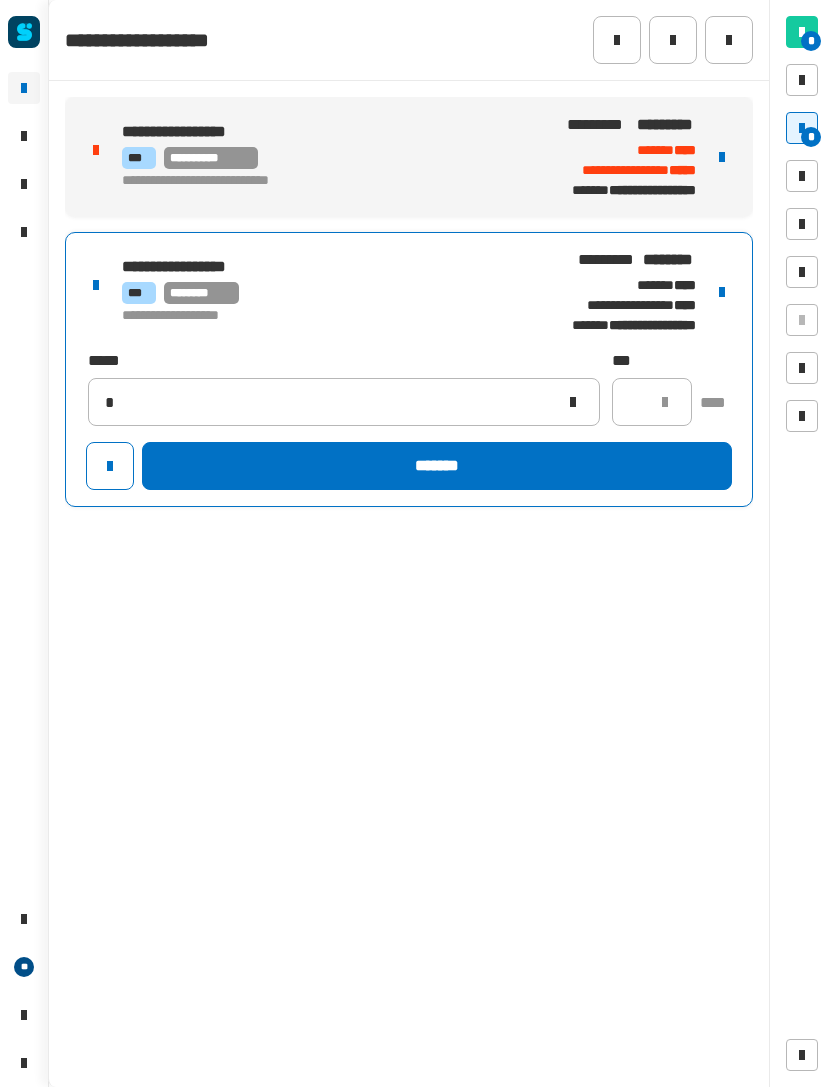 type 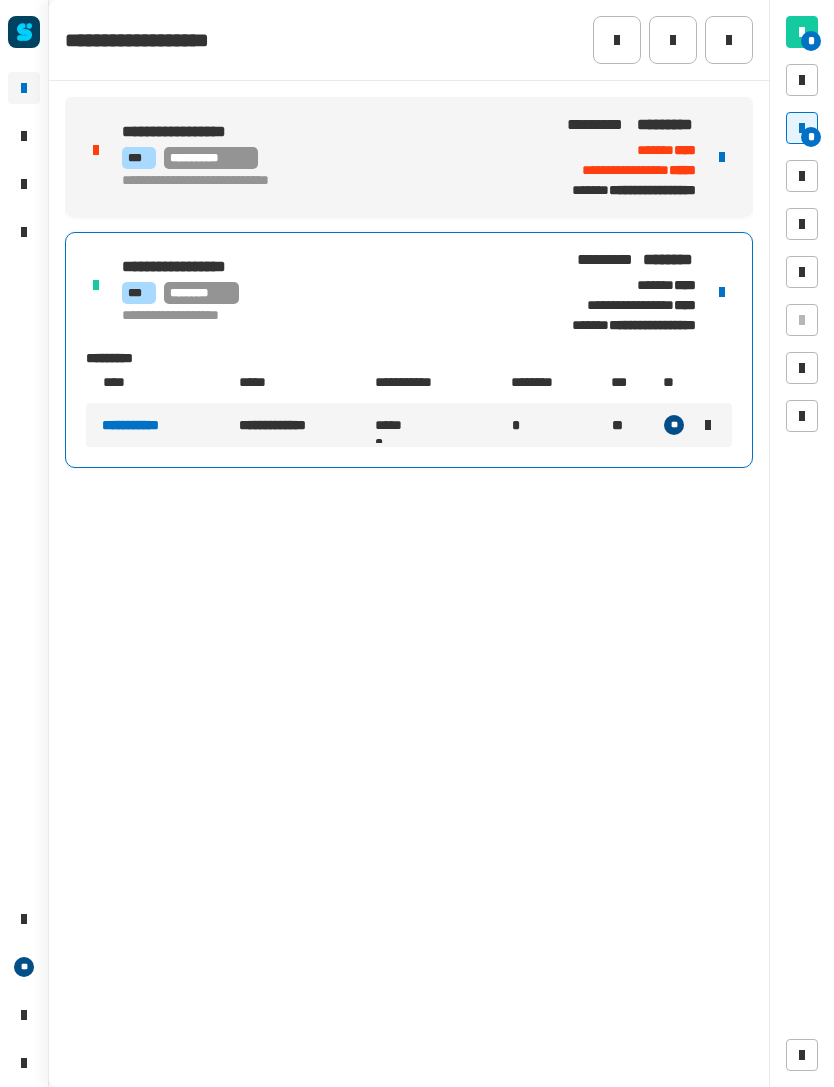 click on "**********" 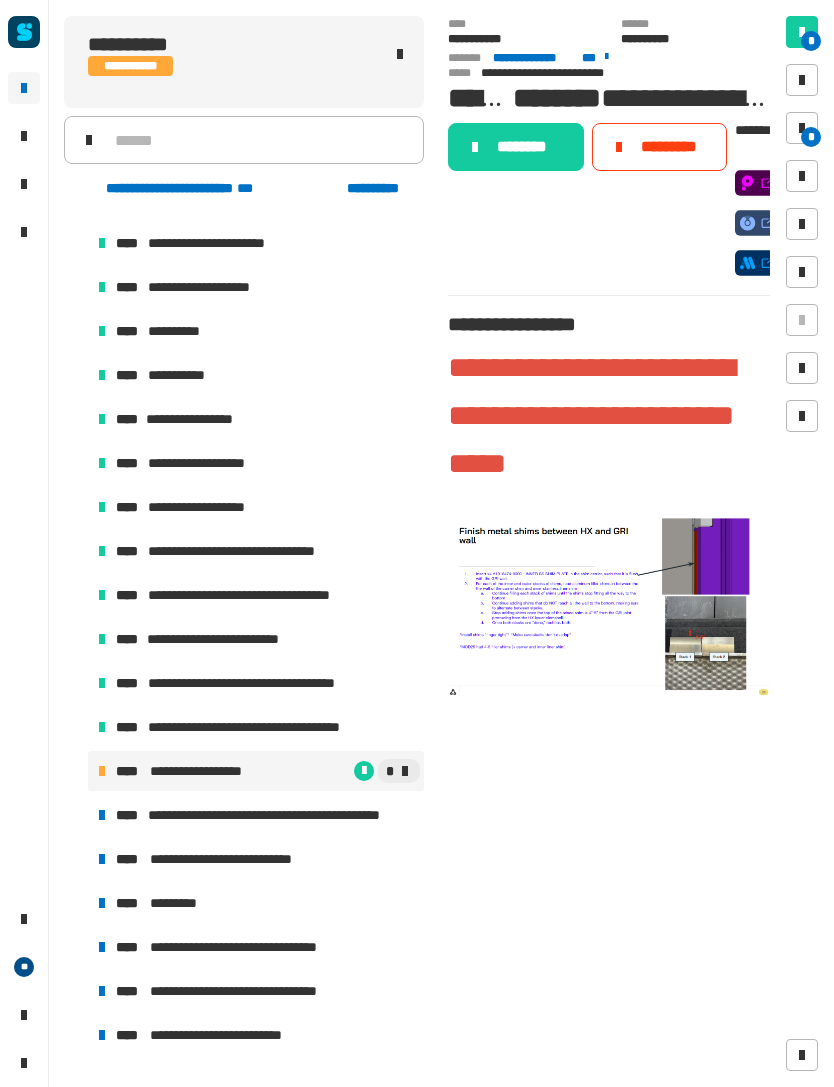 click on "**********" at bounding box center [287, 815] 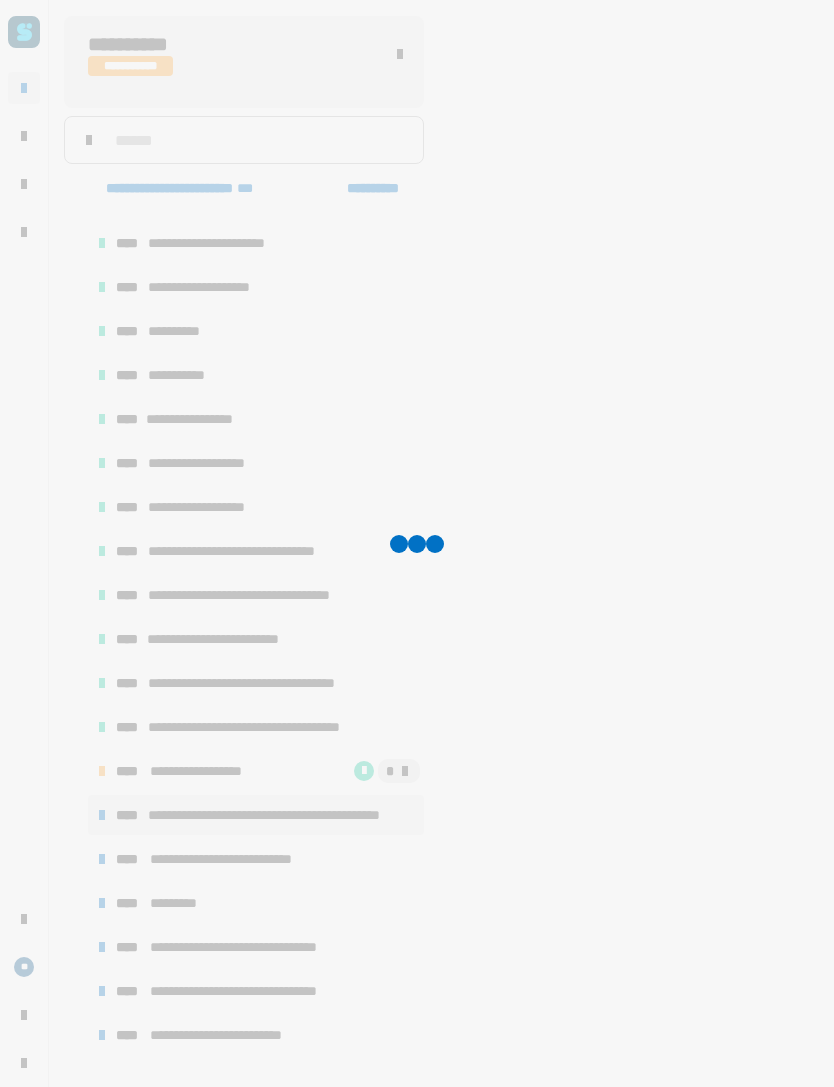 click 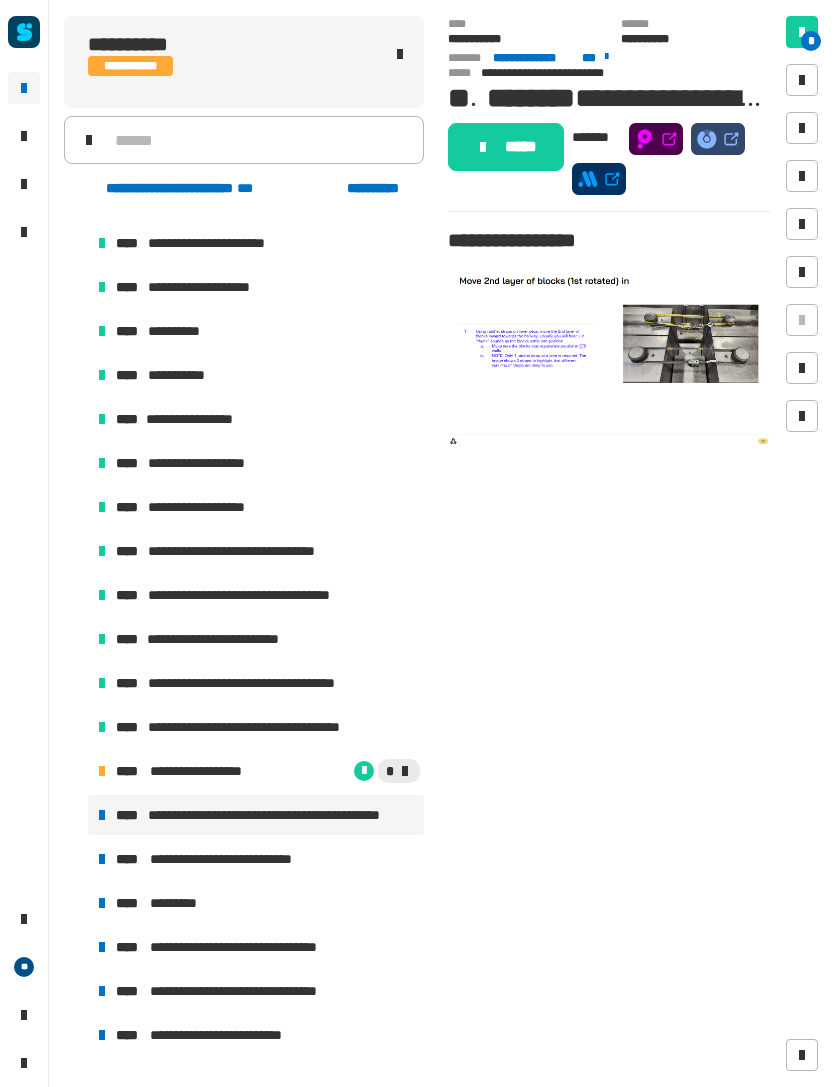 click on "**********" at bounding box center [256, 771] 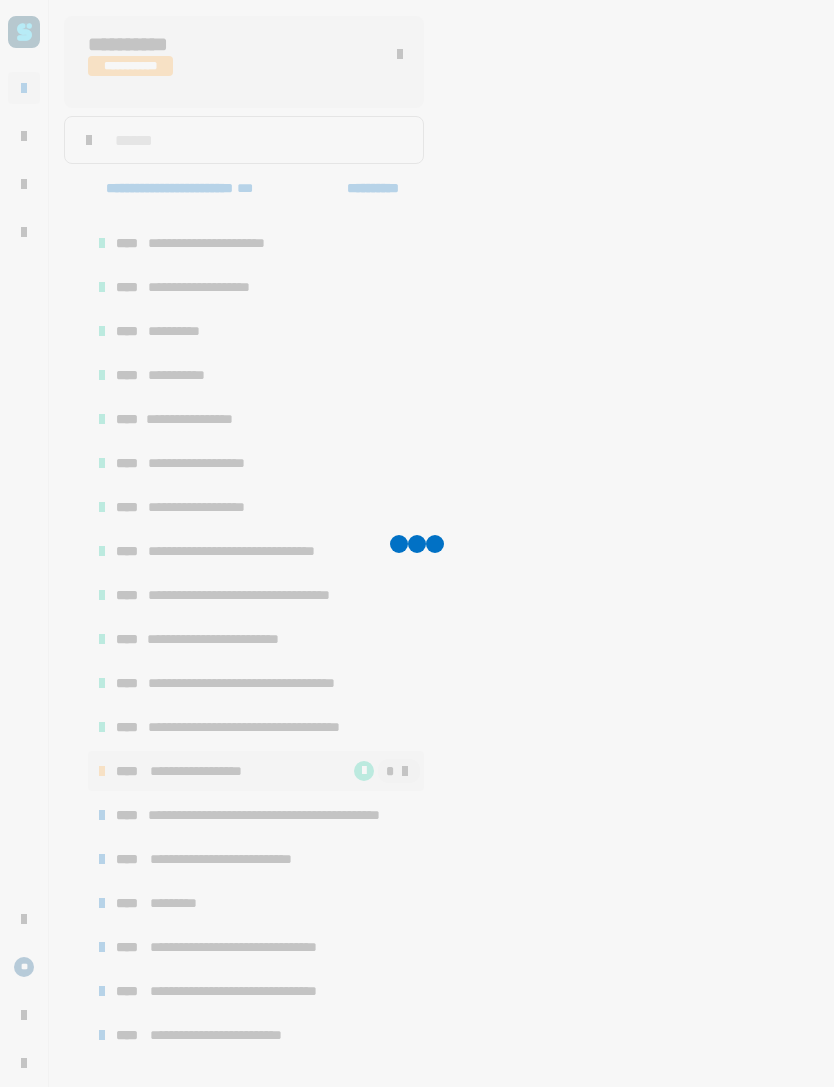 click 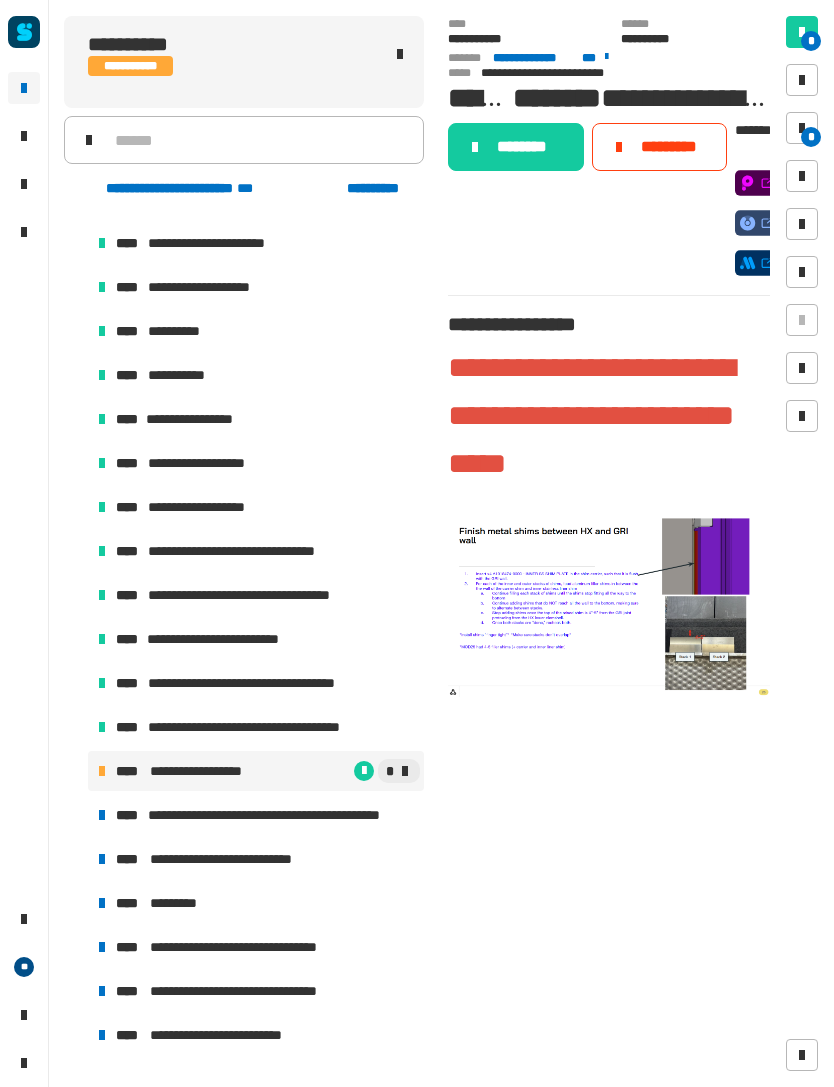 click on "**********" 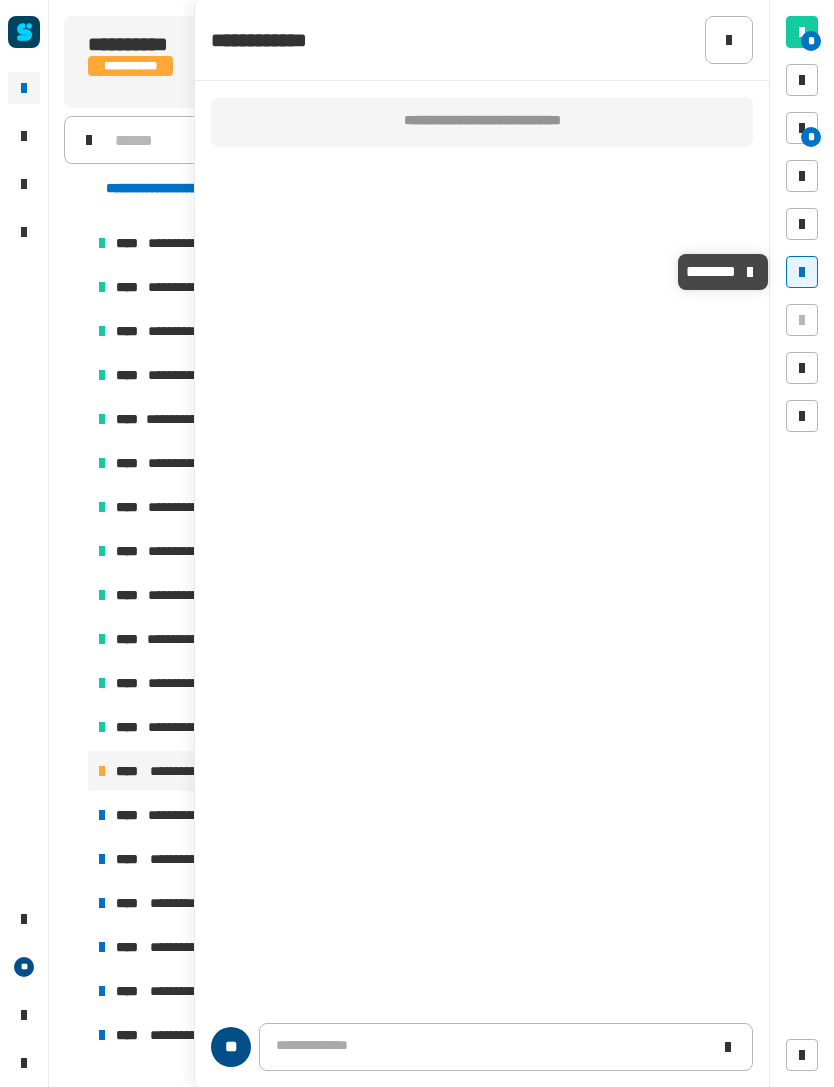 click on "**********" 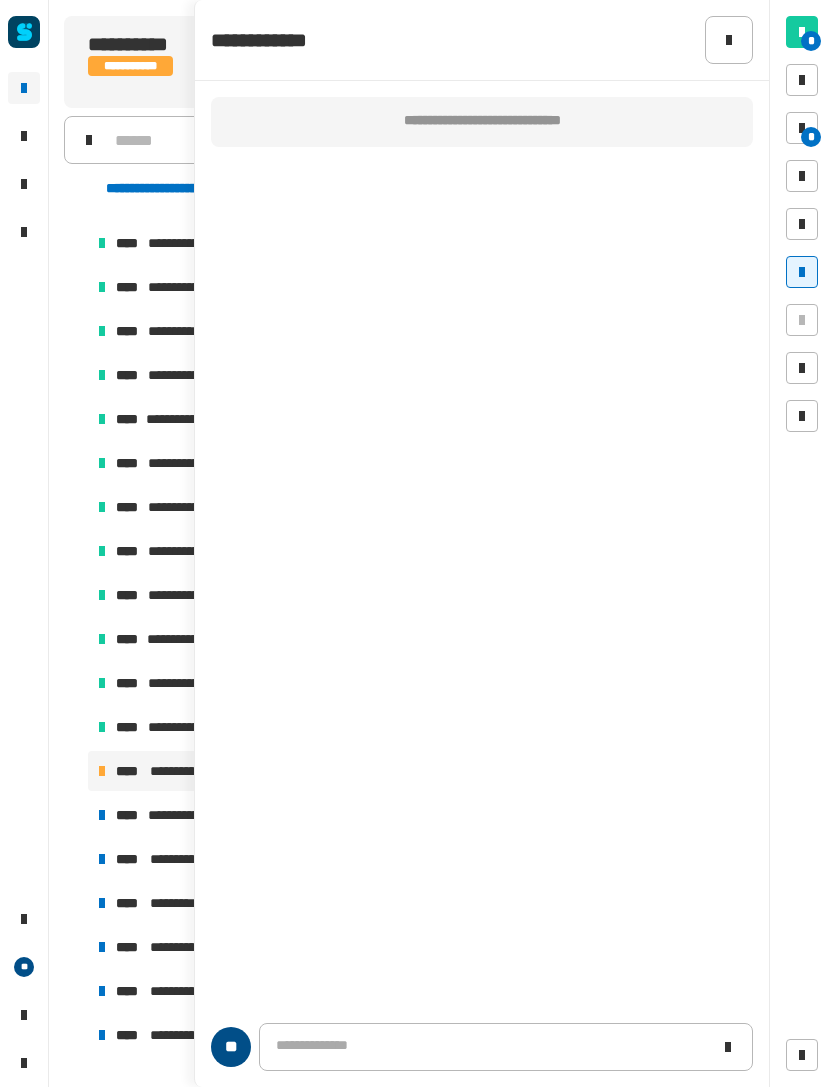 click on "**********" 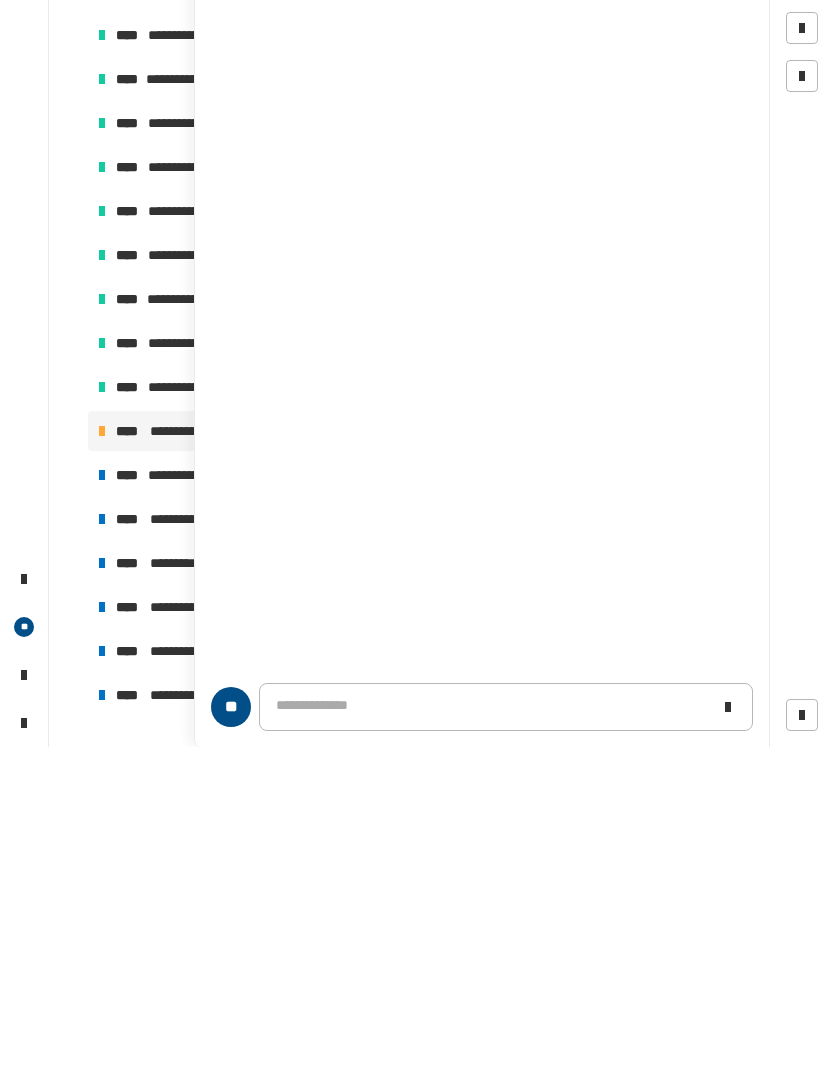 type 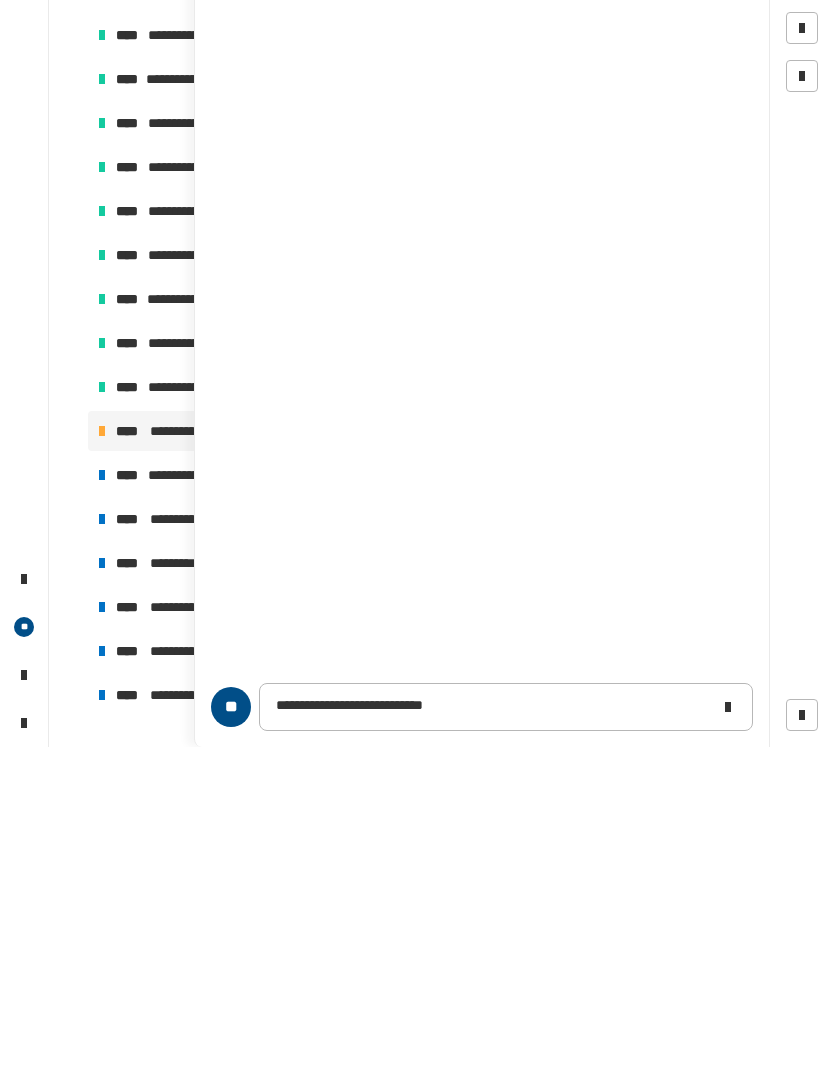 click on "**********" 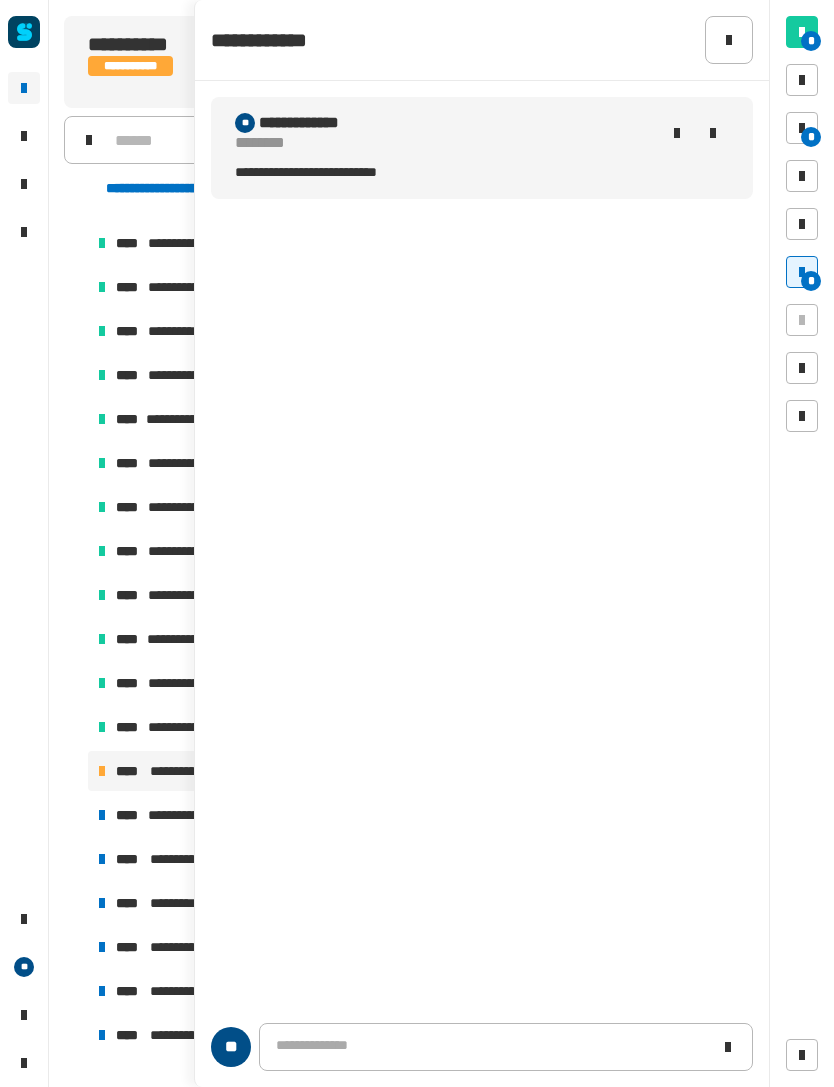 click 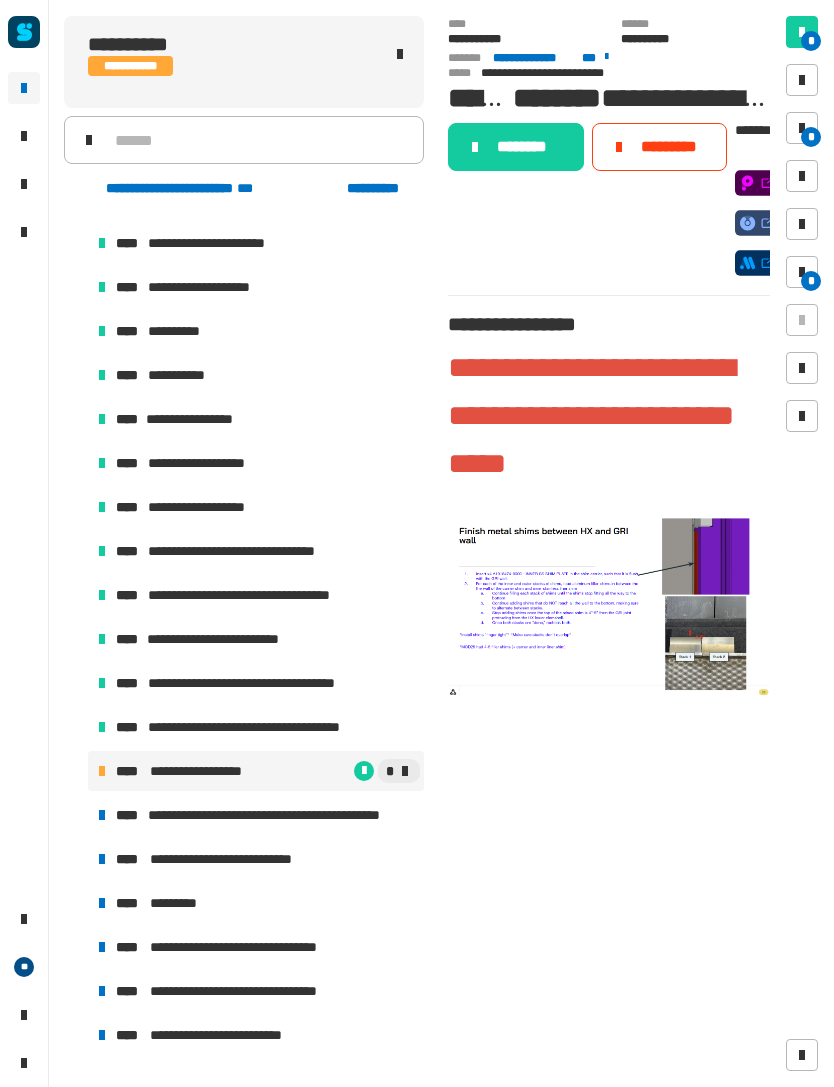 click on "**********" at bounding box center [256, 815] 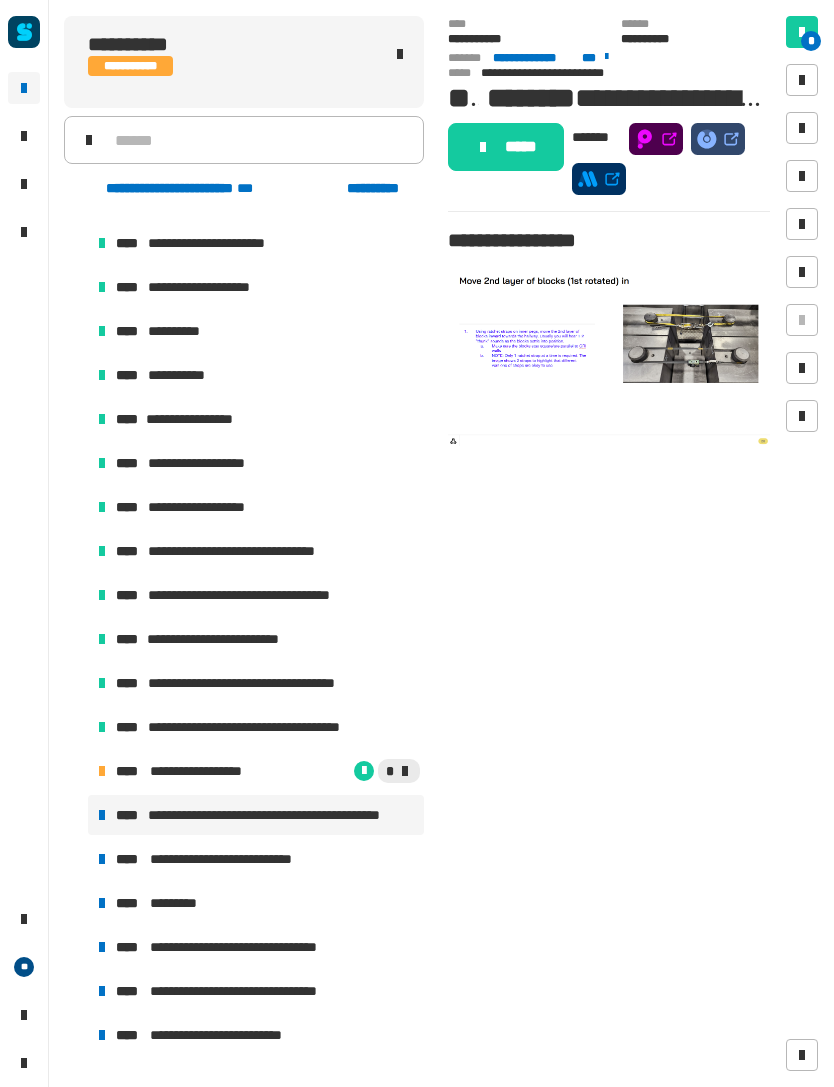 click on "**********" at bounding box center [244, 681] 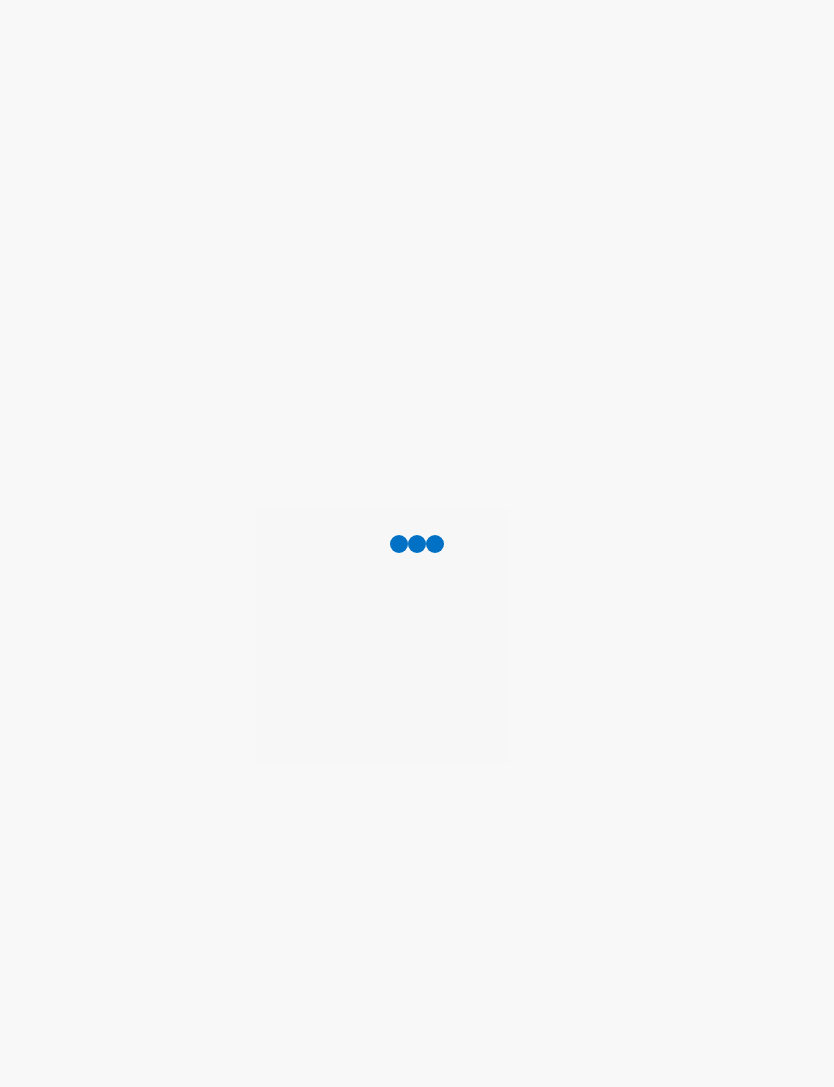 scroll, scrollTop: 0, scrollLeft: 0, axis: both 